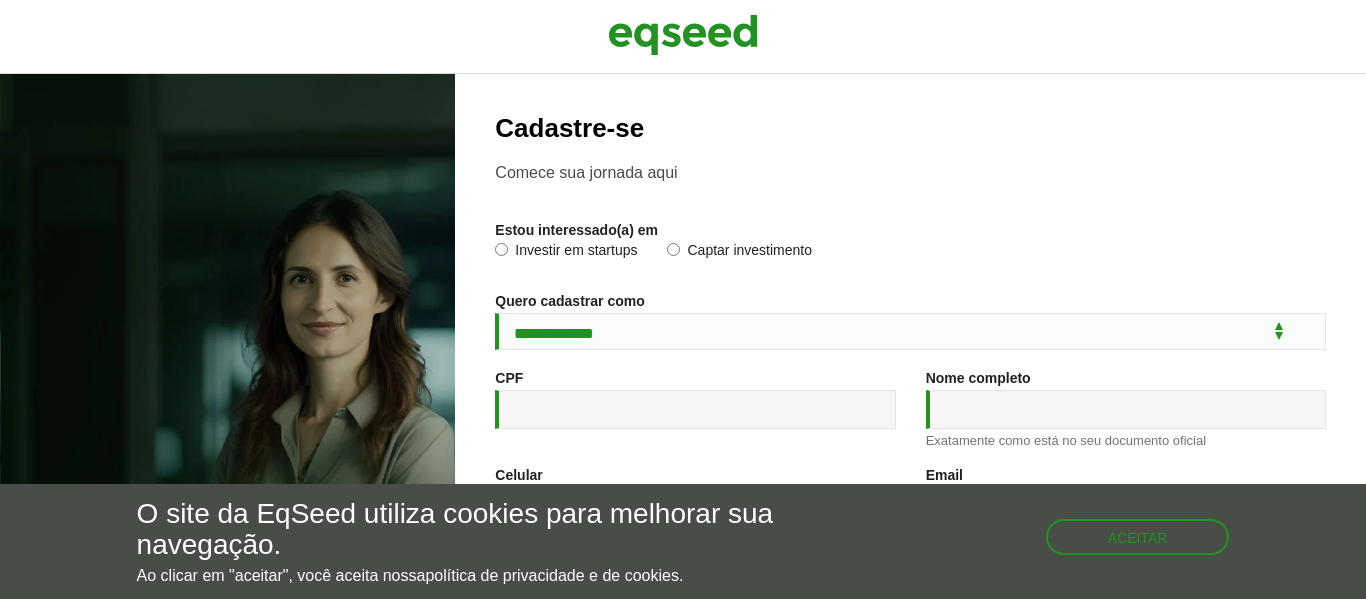 scroll, scrollTop: 0, scrollLeft: 0, axis: both 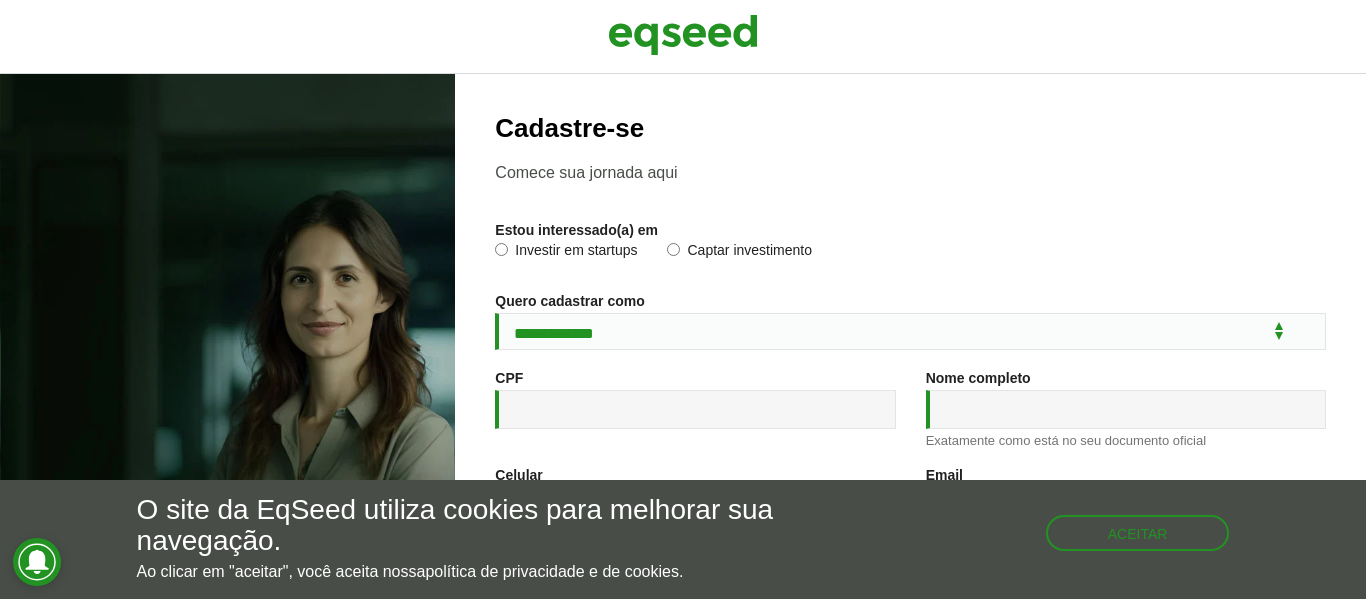 type on "**********" 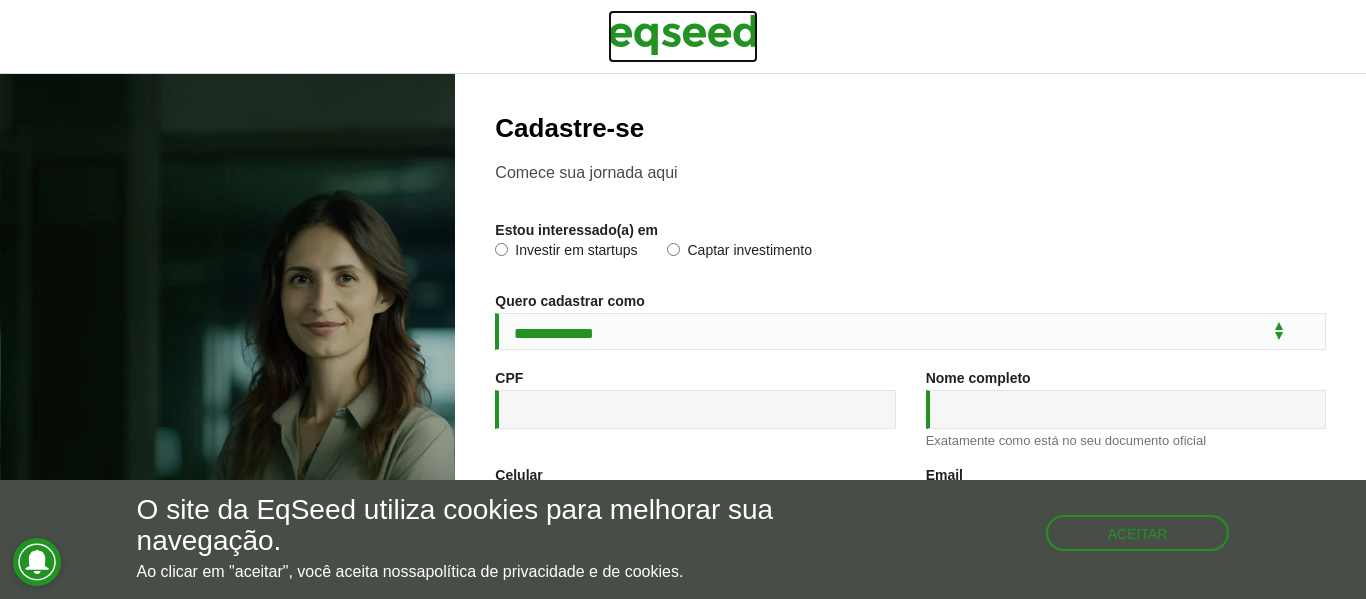 click at bounding box center [683, 35] 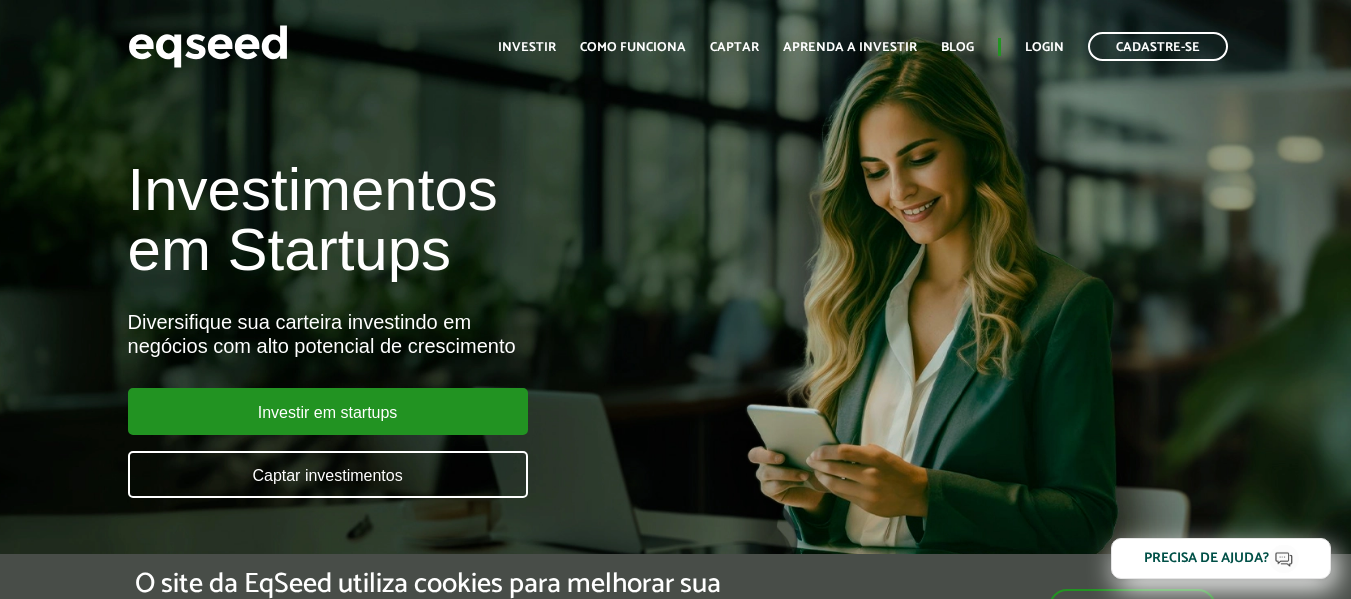 scroll, scrollTop: 0, scrollLeft: 0, axis: both 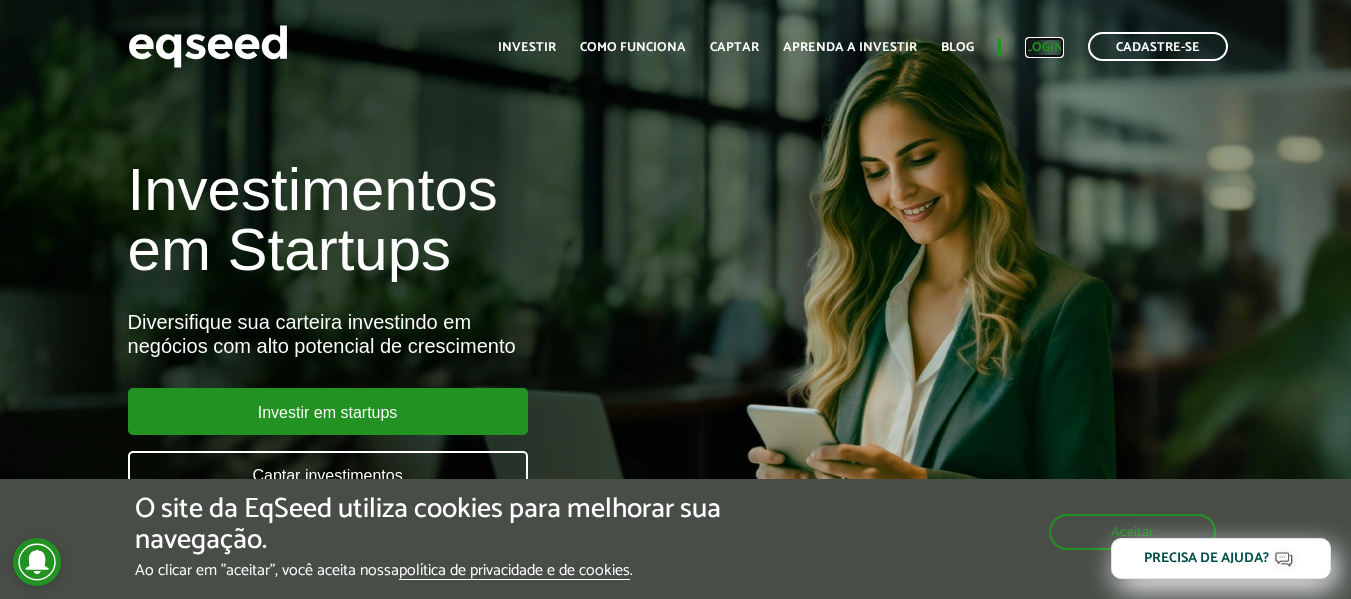 click on "Login" at bounding box center (1044, 47) 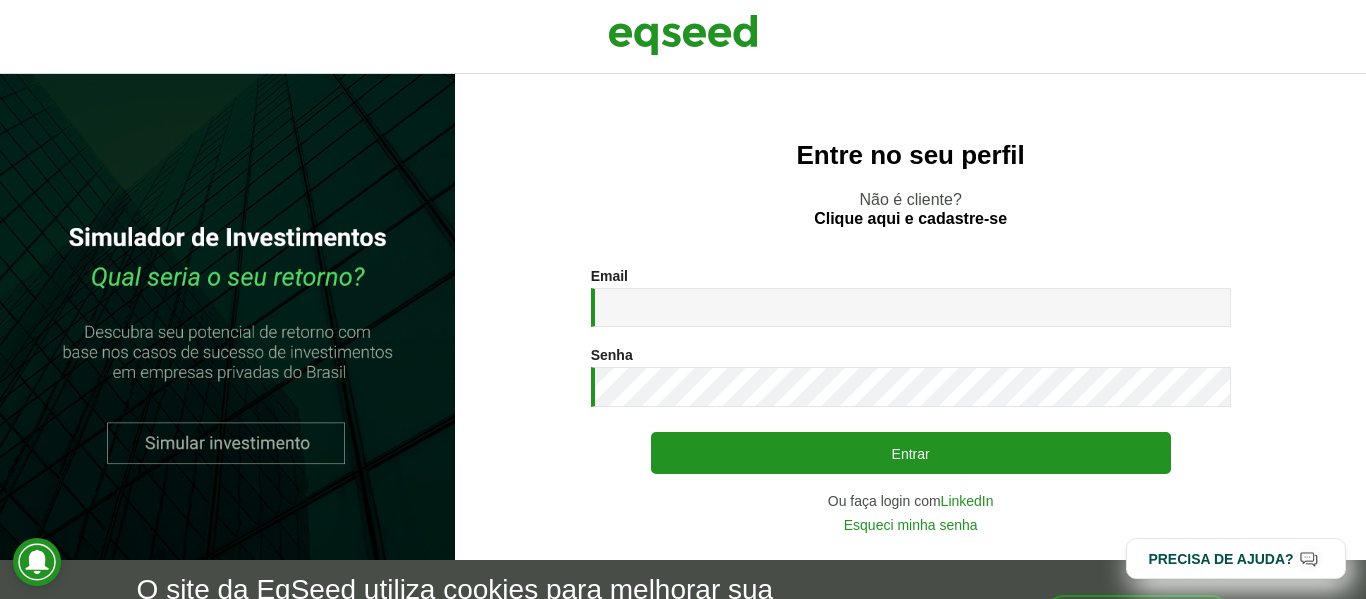 scroll, scrollTop: 0, scrollLeft: 0, axis: both 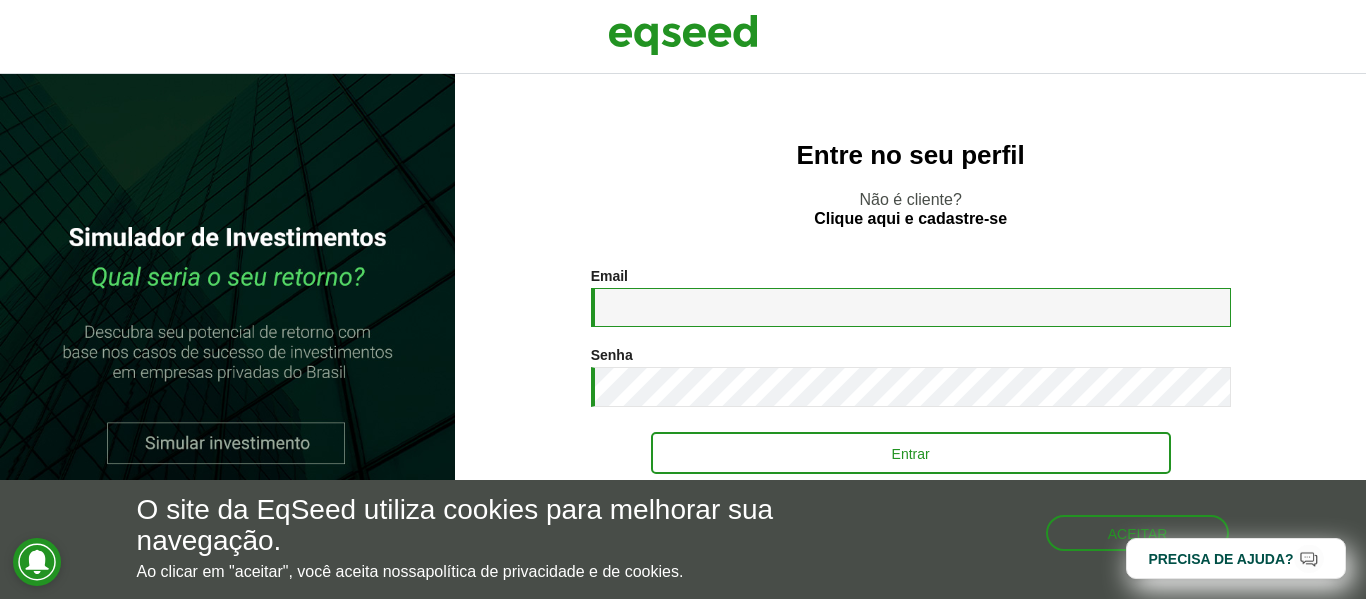 type on "**********" 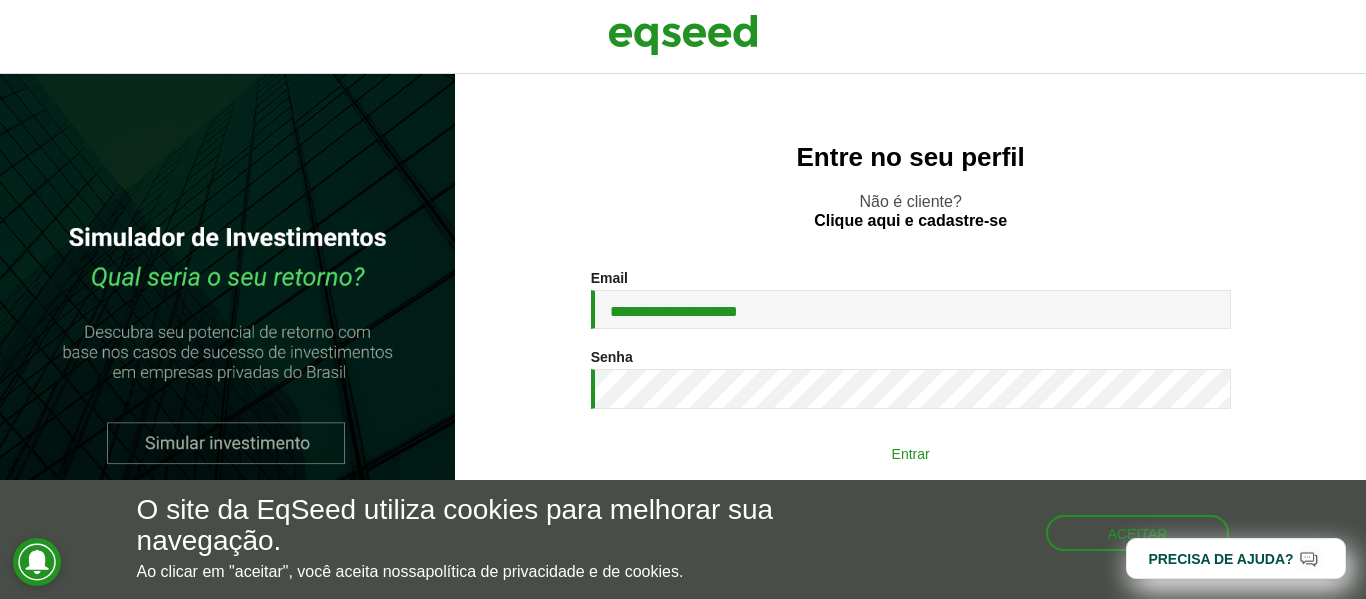 click on "Entrar" at bounding box center (911, 453) 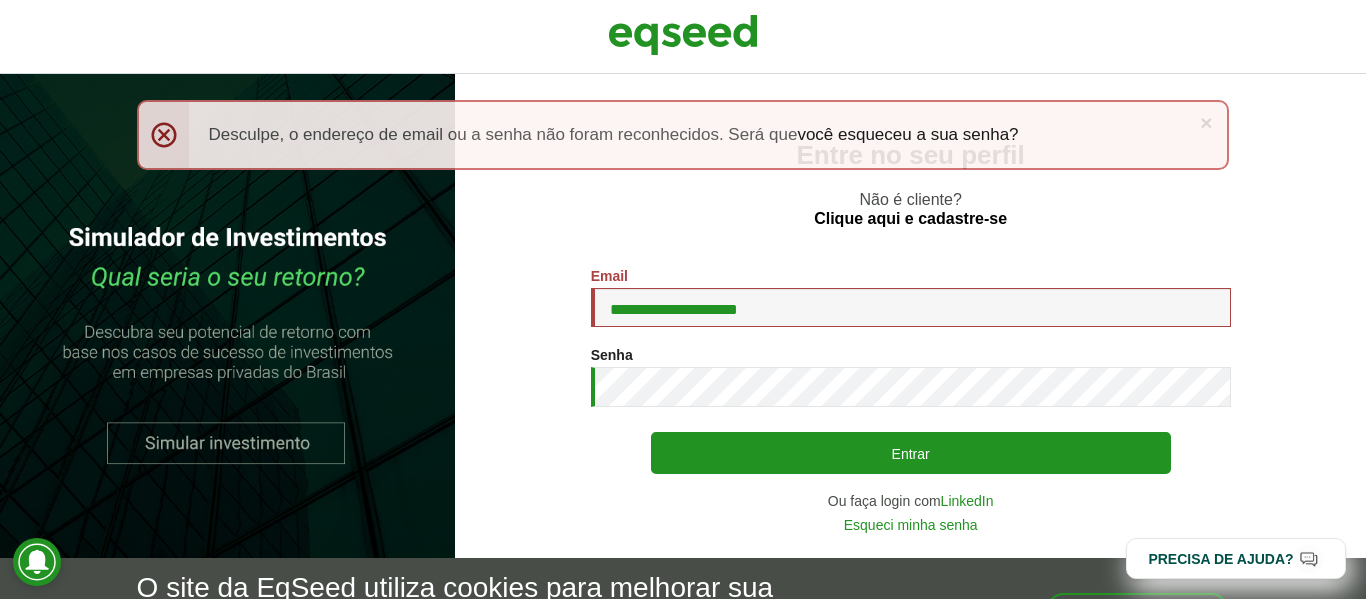 scroll, scrollTop: 0, scrollLeft: 0, axis: both 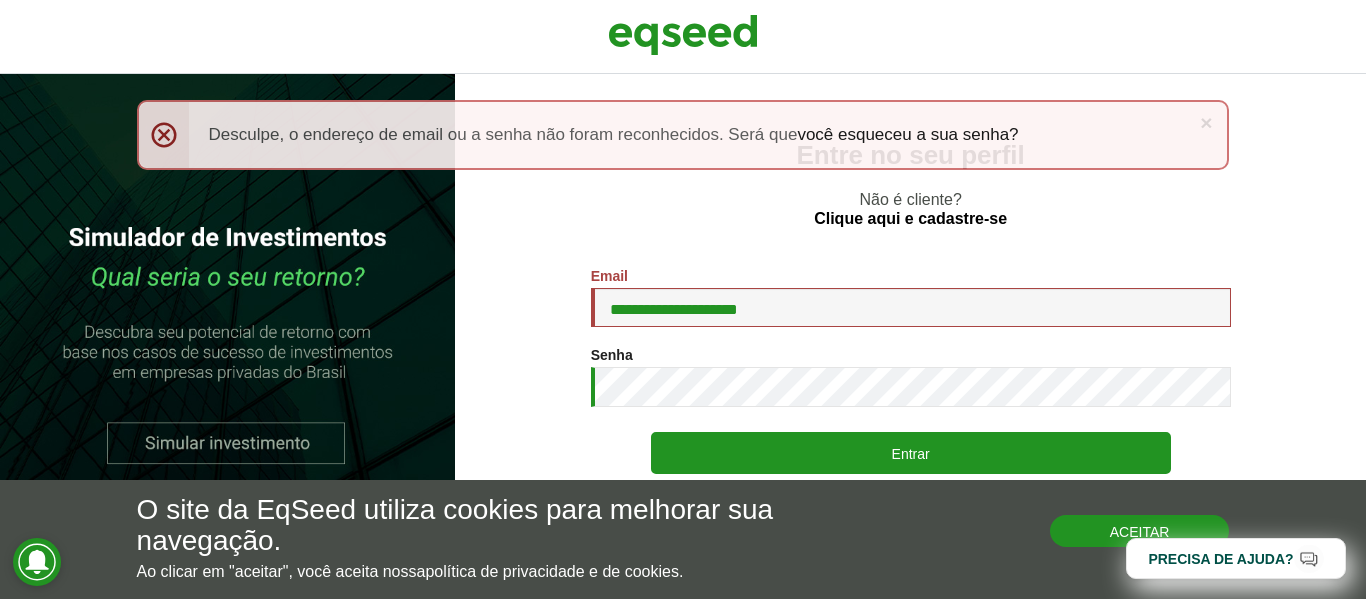 click on "Aceitar" at bounding box center [1140, 531] 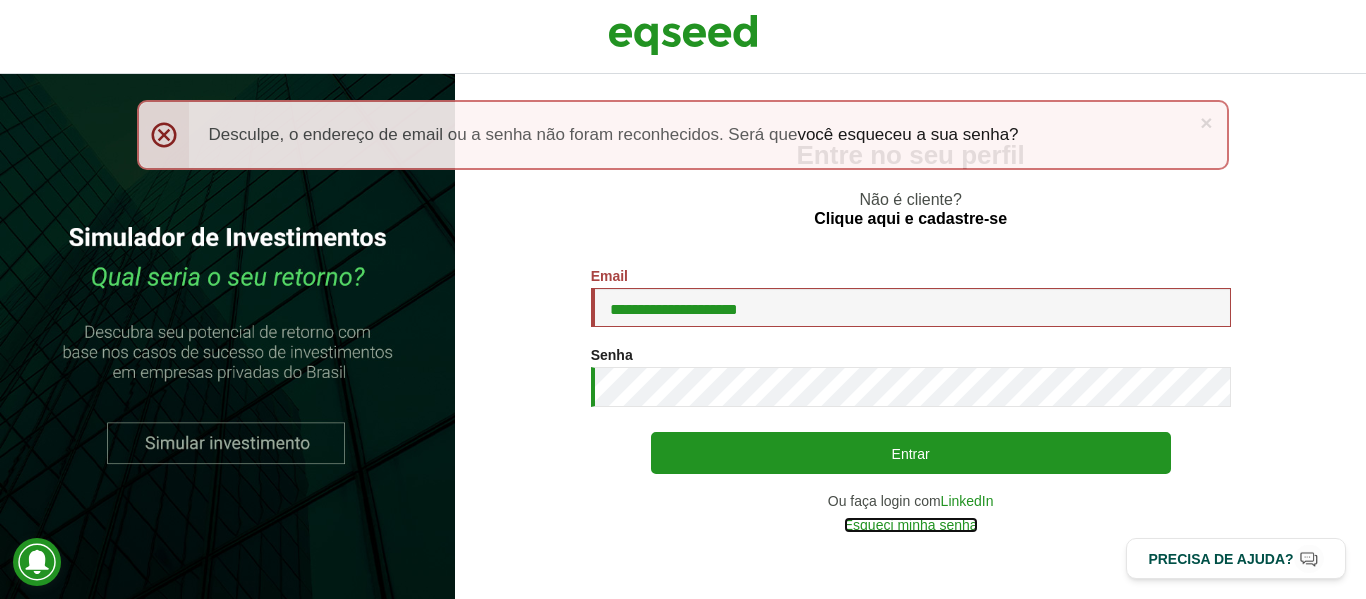 click on "Esqueci minha senha" at bounding box center [911, 525] 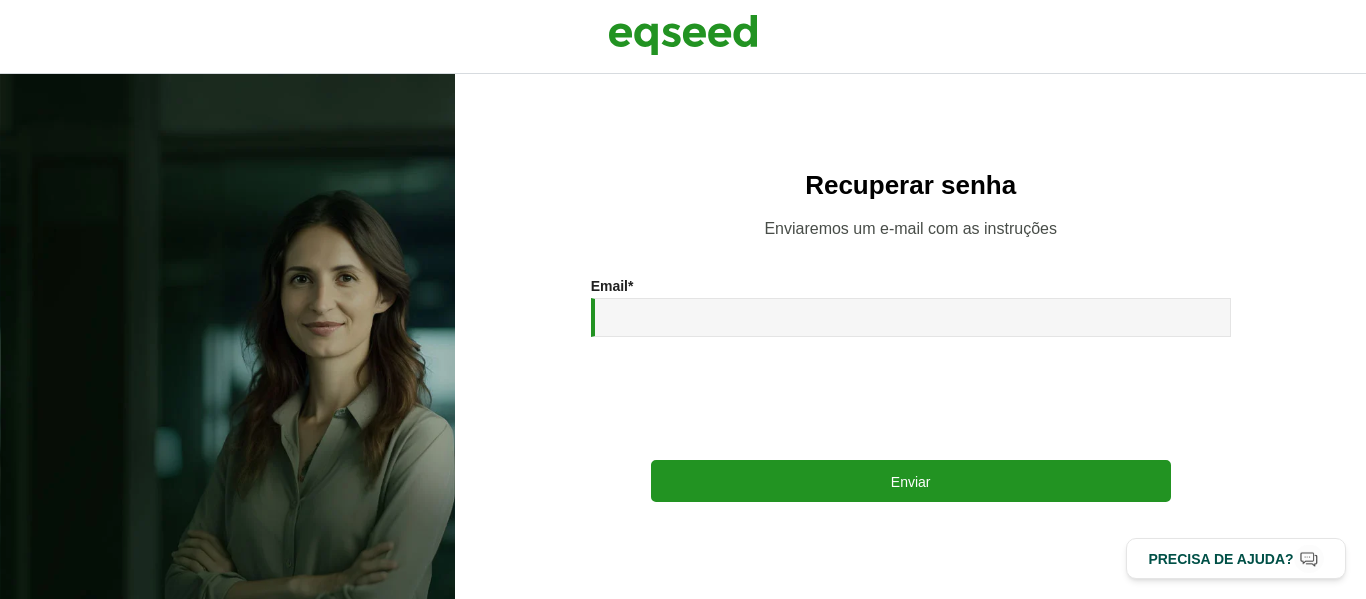scroll, scrollTop: 0, scrollLeft: 0, axis: both 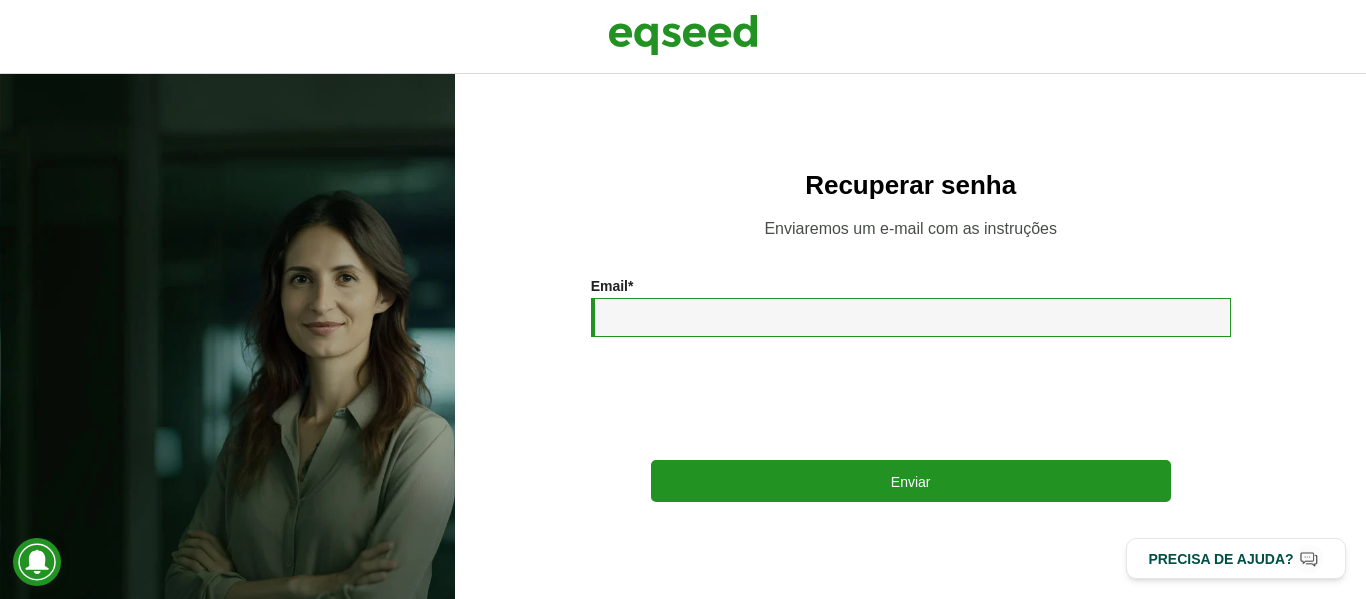 click on "Email  *" at bounding box center [911, 317] 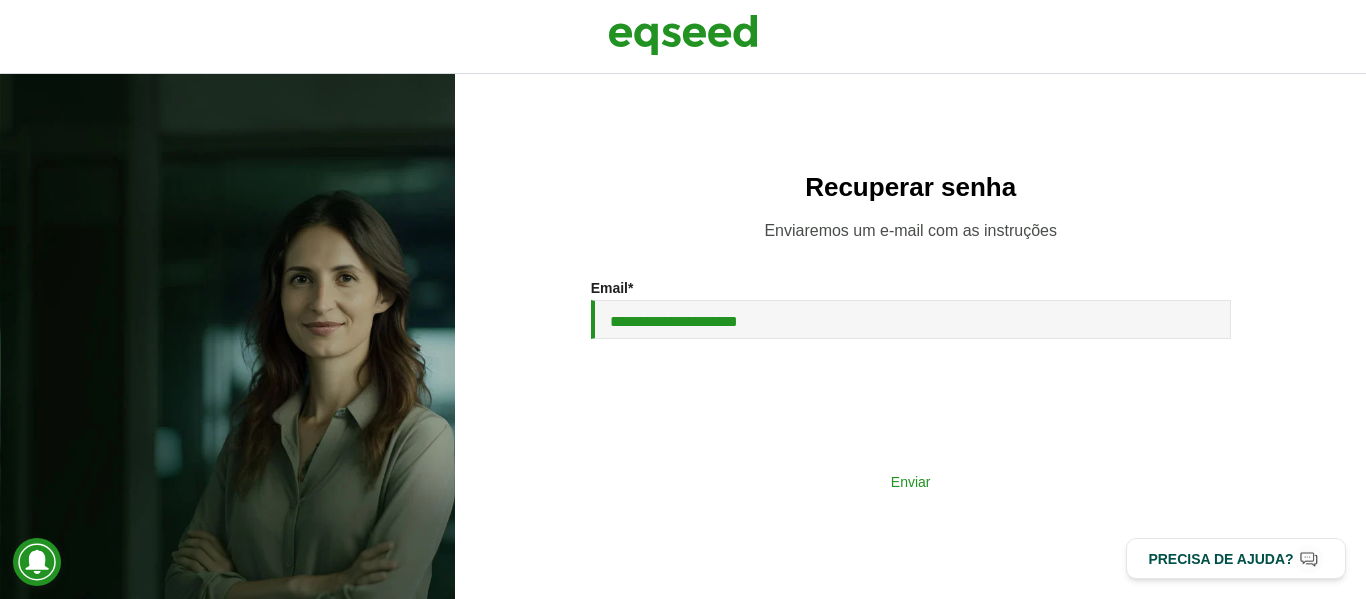 click on "Enviar" at bounding box center [911, 481] 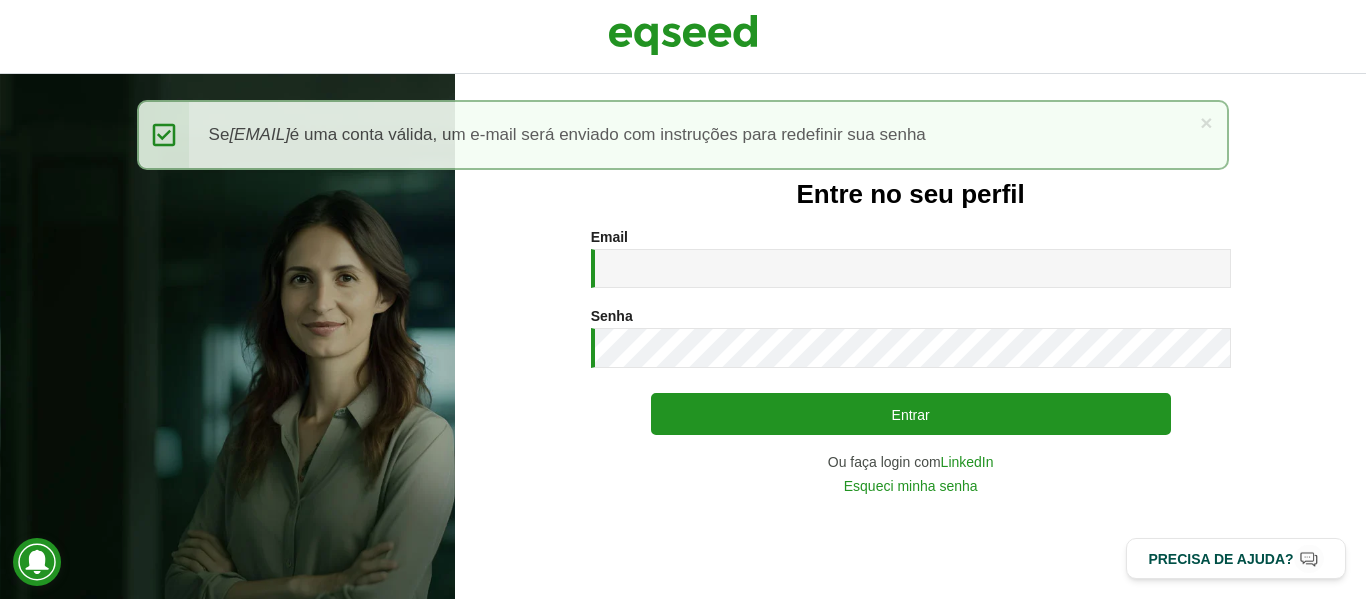 scroll, scrollTop: 0, scrollLeft: 0, axis: both 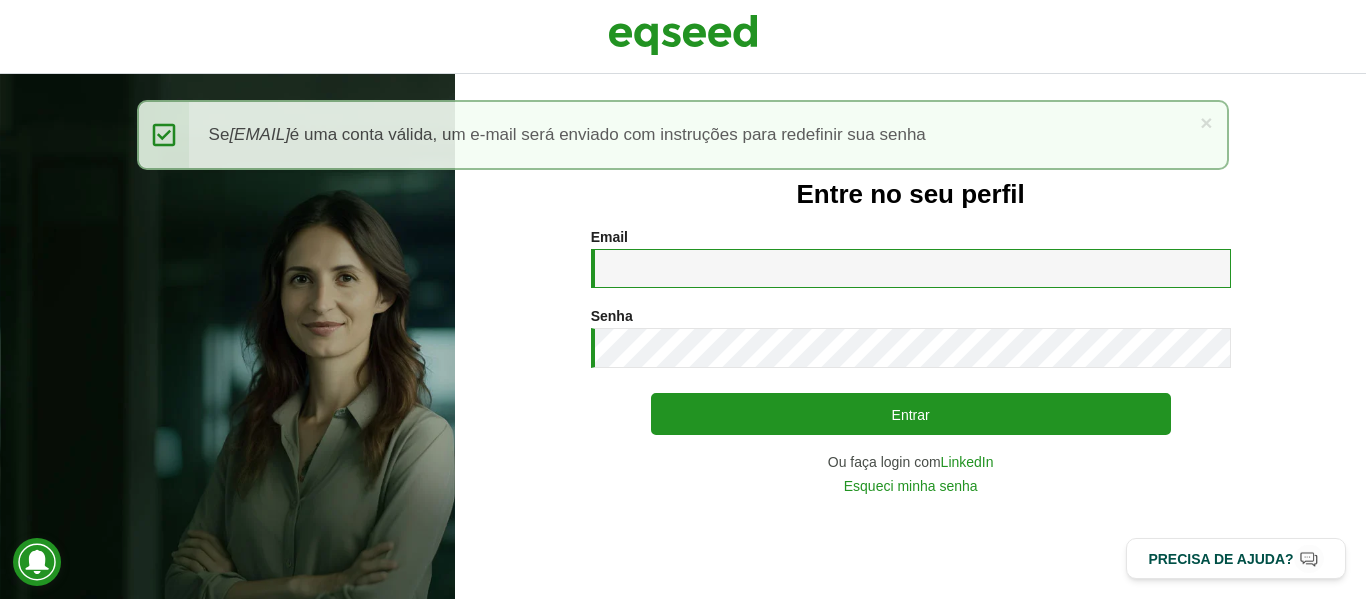 type on "**********" 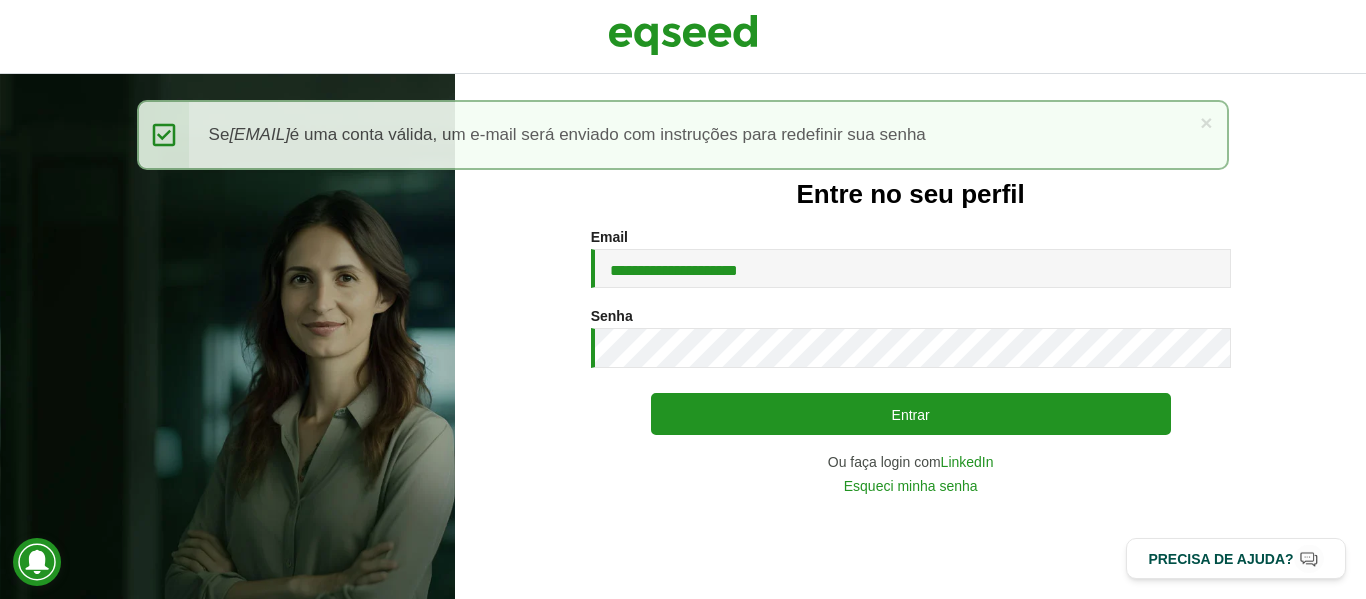 click on "**********" at bounding box center [911, 361] 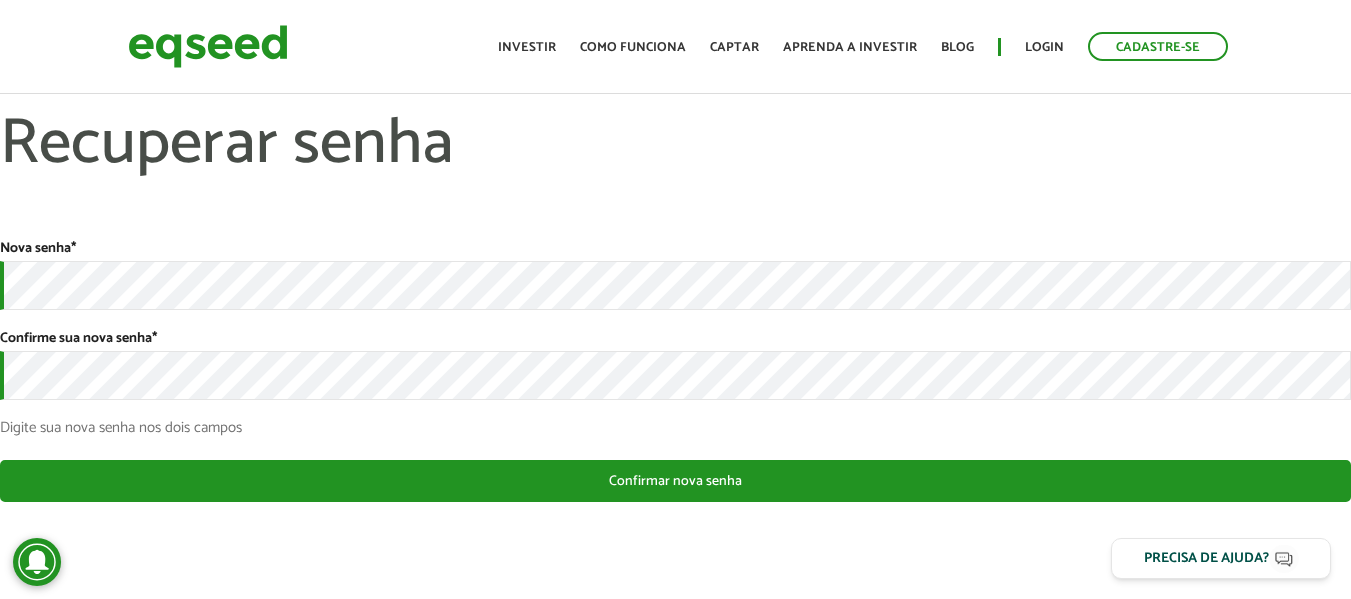 scroll, scrollTop: 0, scrollLeft: 0, axis: both 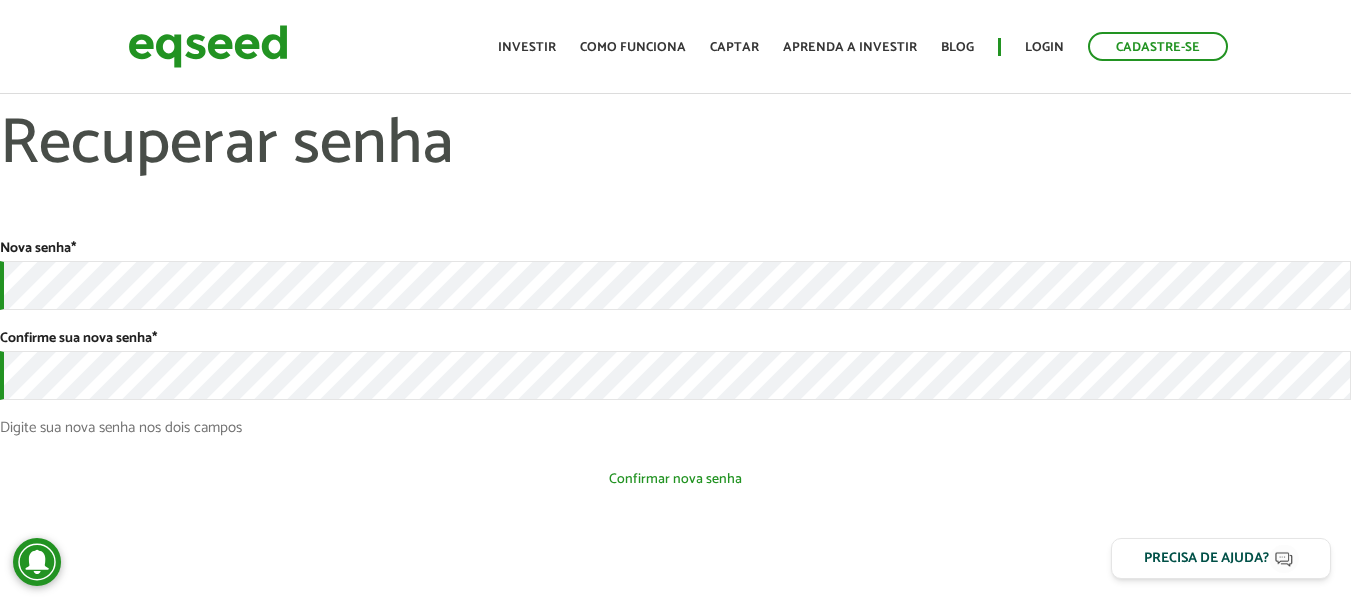click on "Confirmar nova senha" at bounding box center [675, 479] 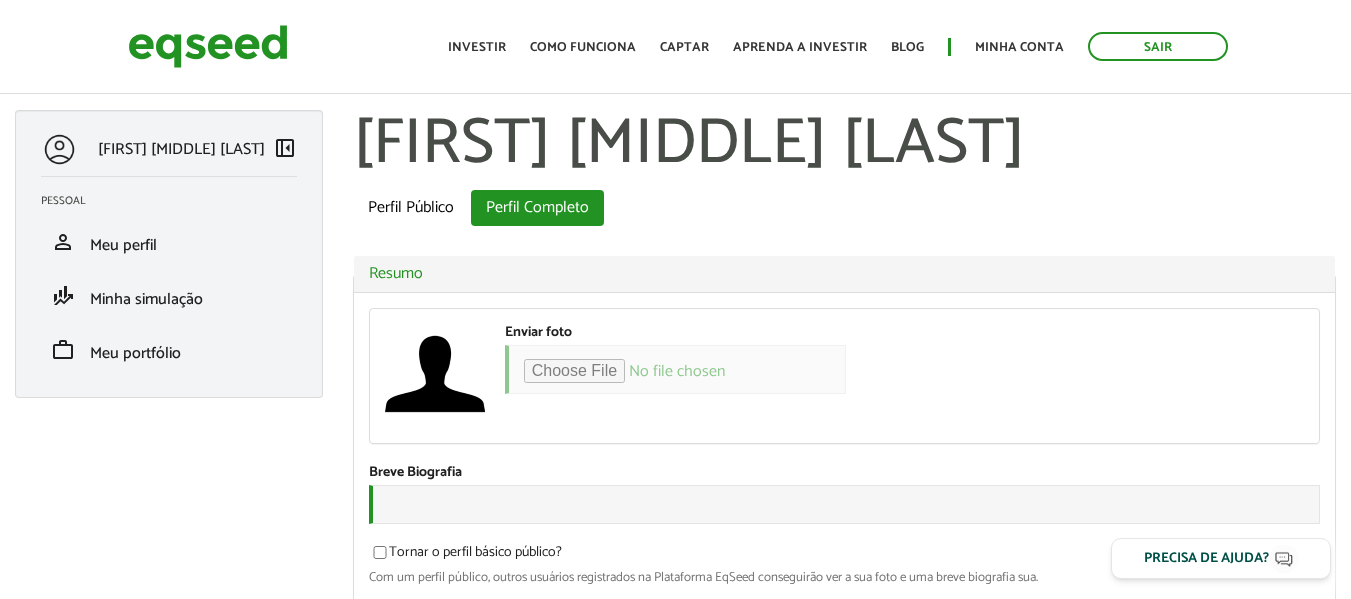 scroll, scrollTop: 0, scrollLeft: 0, axis: both 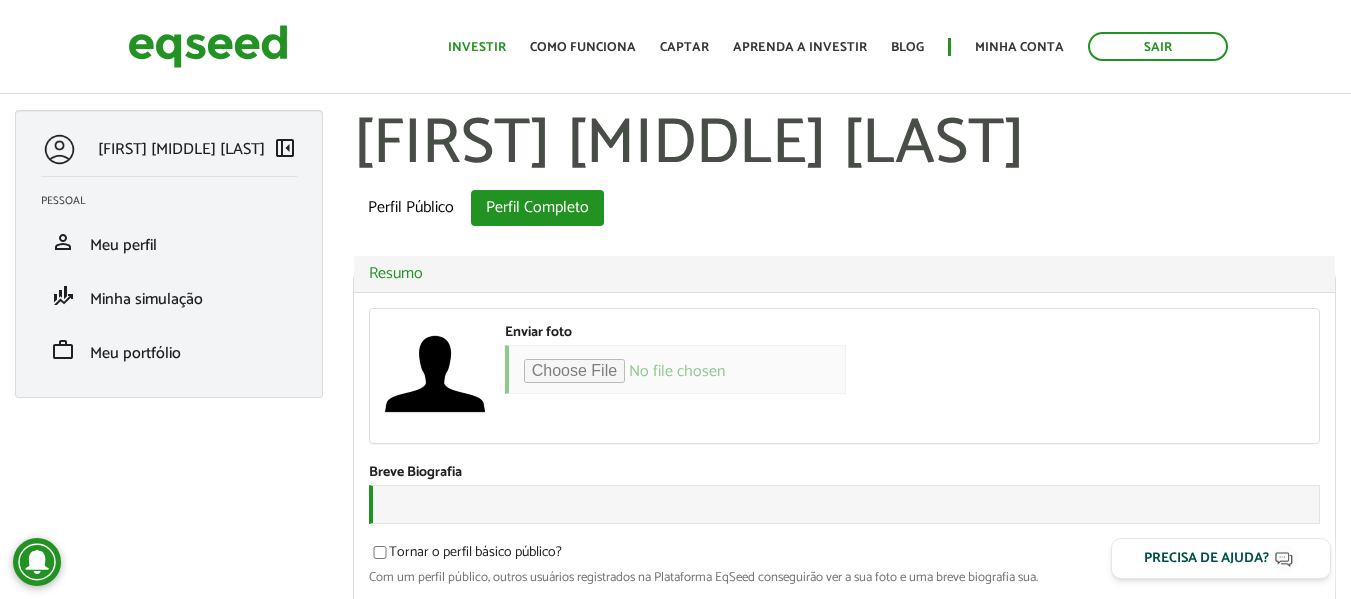 type on "**********" 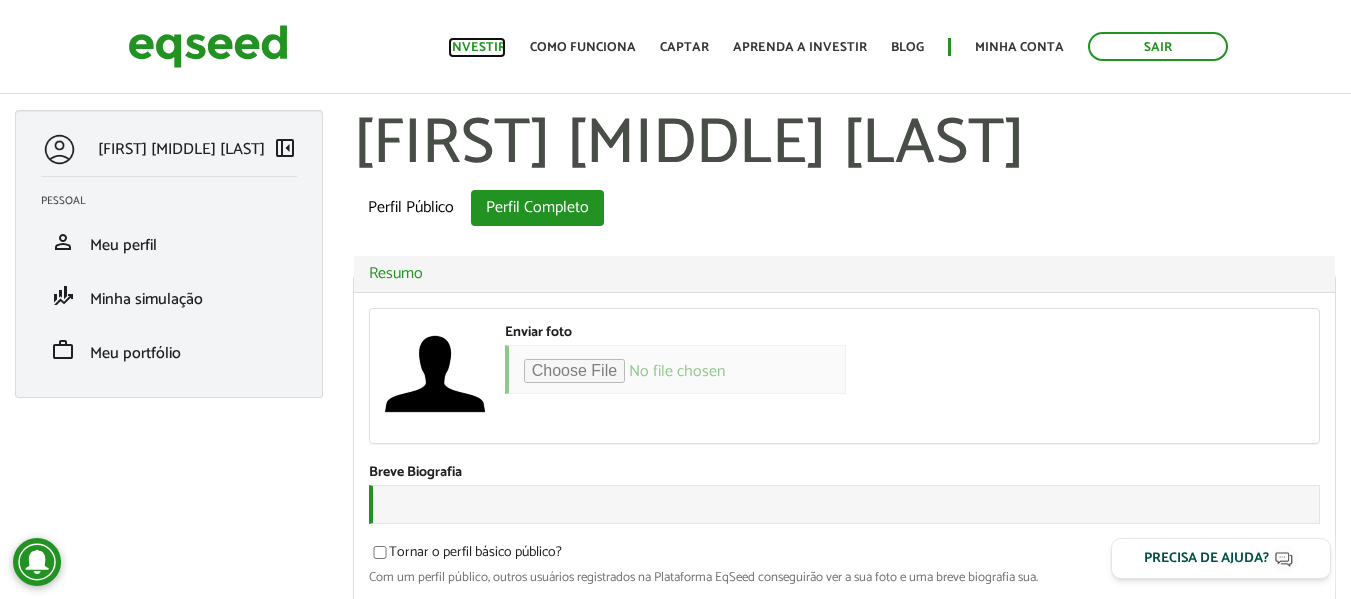 click on "Investir" at bounding box center (477, 47) 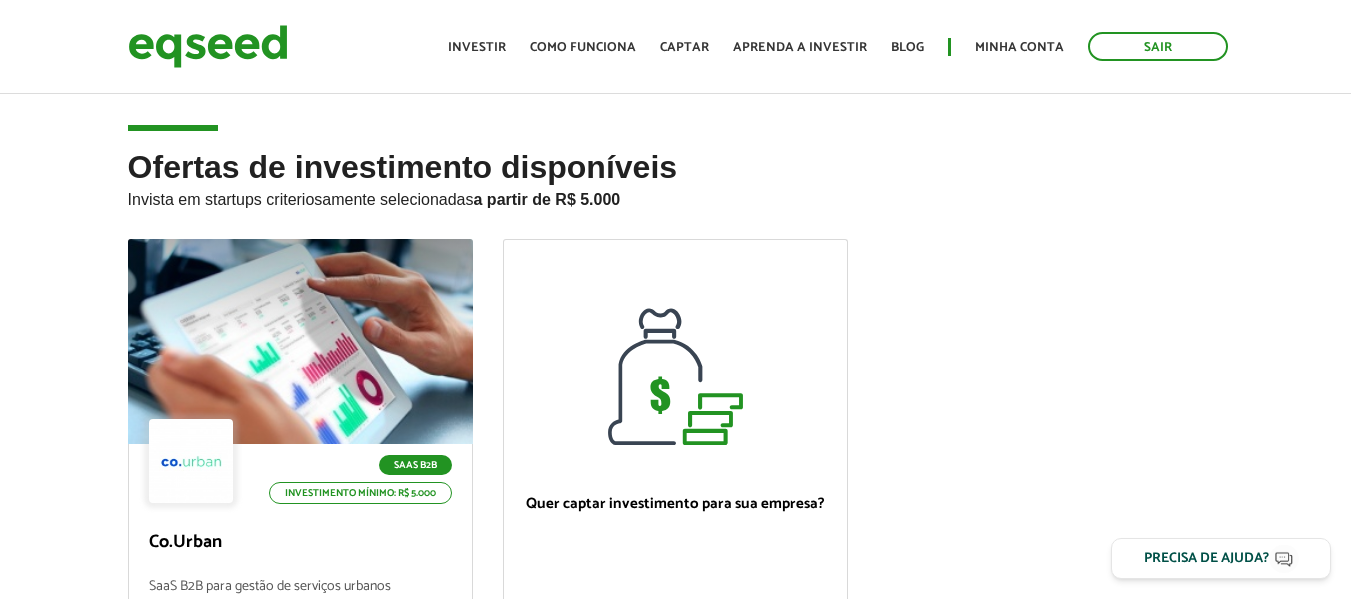 scroll, scrollTop: 0, scrollLeft: 0, axis: both 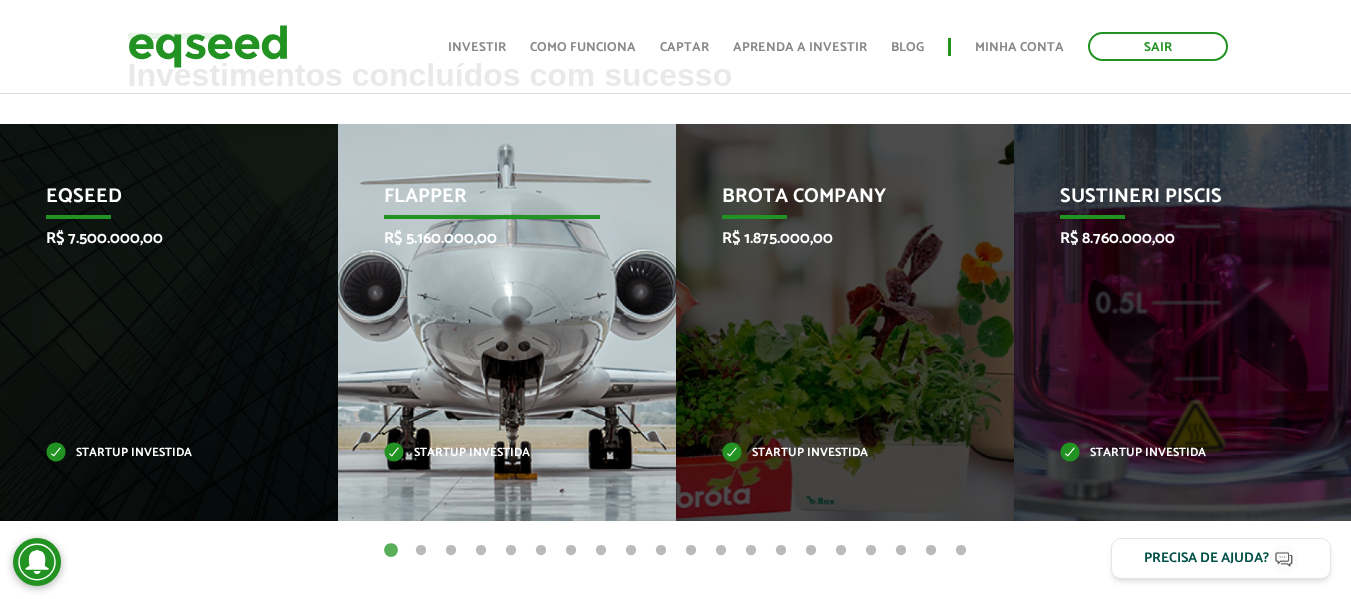 click on "Flapper
R$ 5.160.000,00
Startup investida" at bounding box center (492, 322) 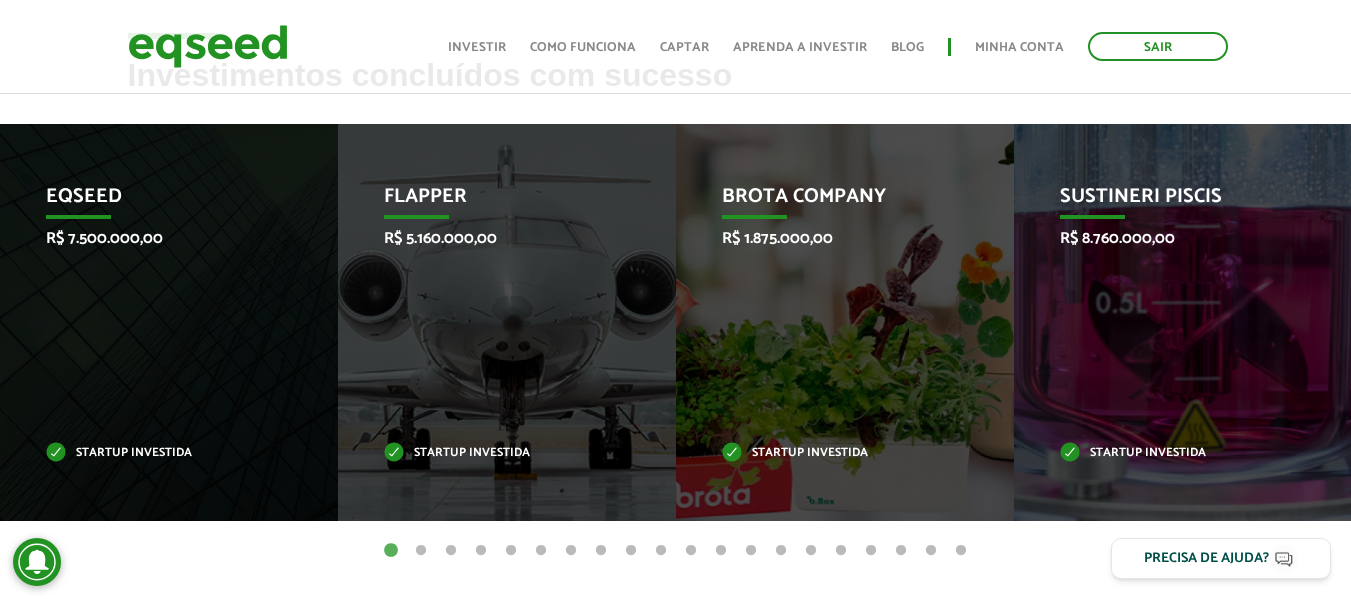 drag, startPoint x: 433, startPoint y: 448, endPoint x: 994, endPoint y: 272, distance: 587.96 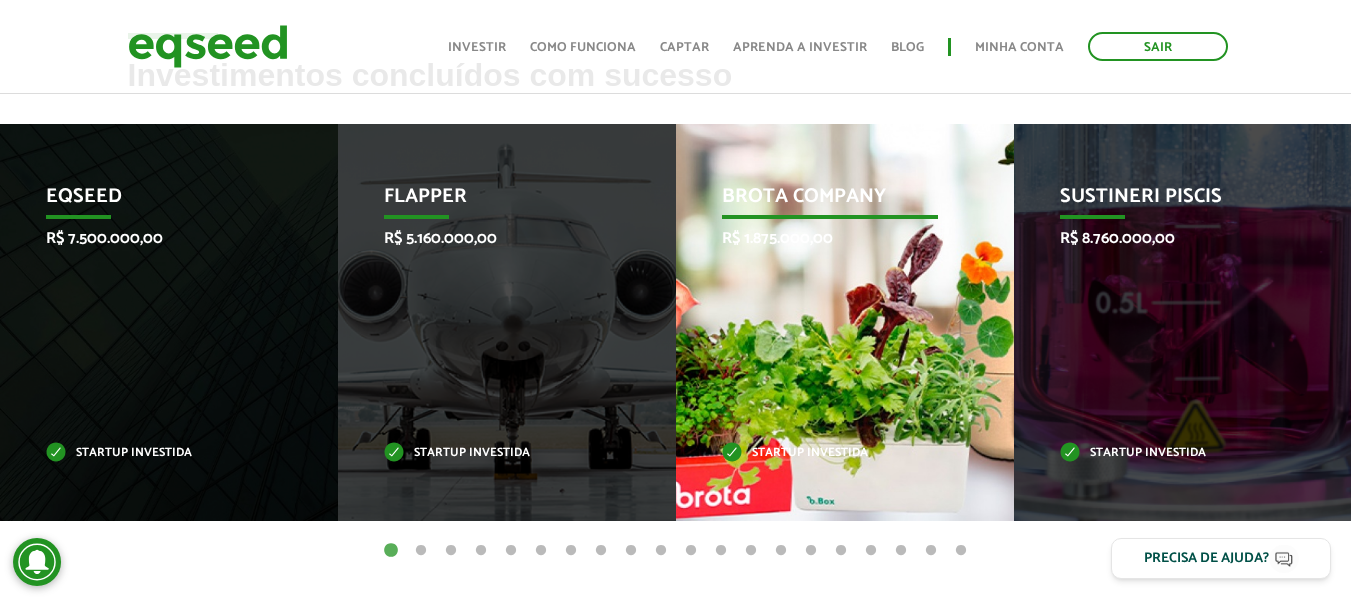 click on "Brota Company
R$ 1.875.000,00
Startup investida" at bounding box center (830, 322) 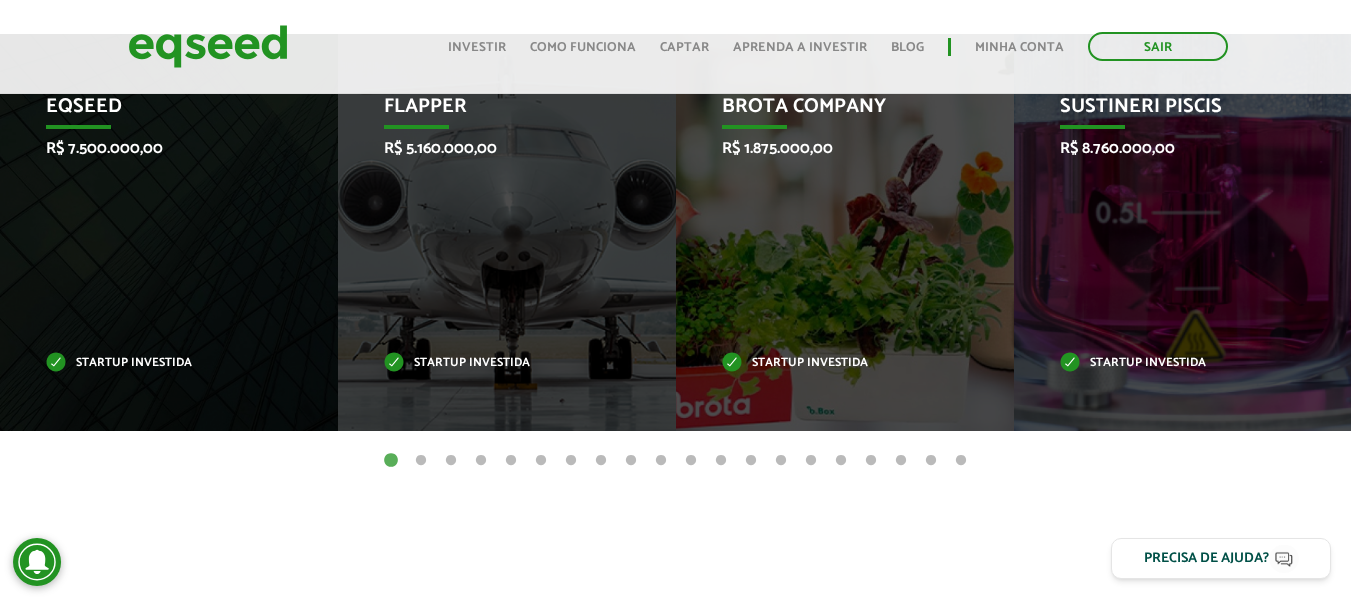 scroll, scrollTop: 828, scrollLeft: 0, axis: vertical 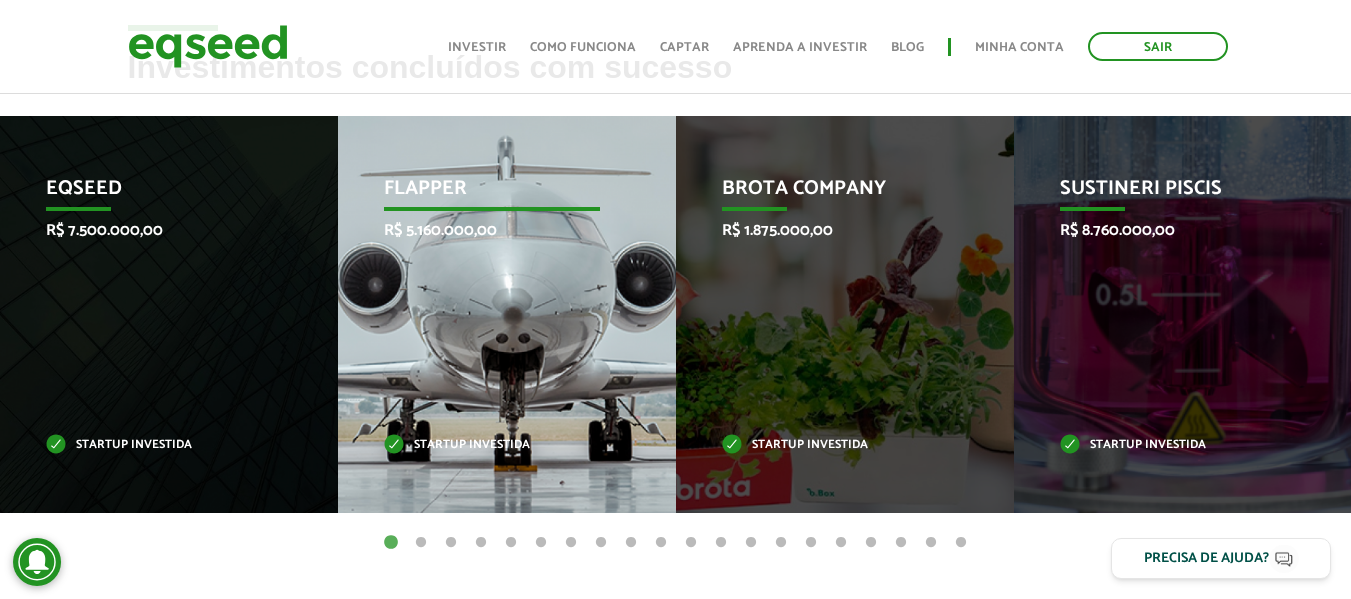 click on "Flapper
R$ 5.160.000,00
Startup investida" at bounding box center (492, 314) 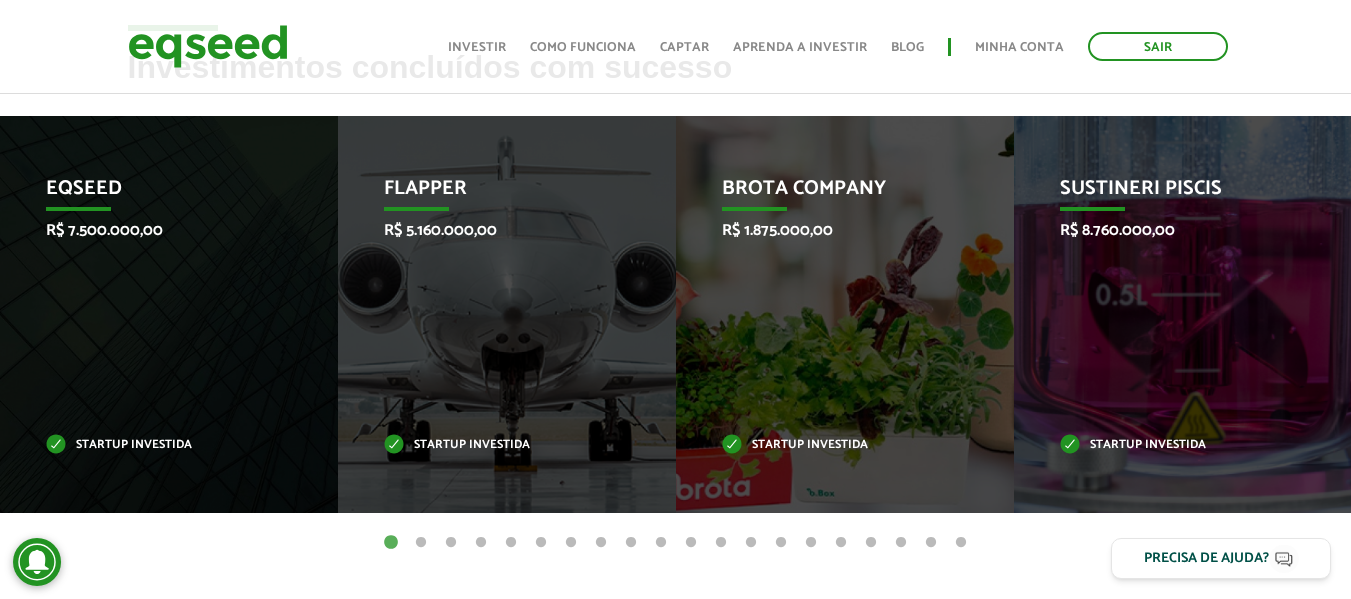 click on "6" at bounding box center (541, 543) 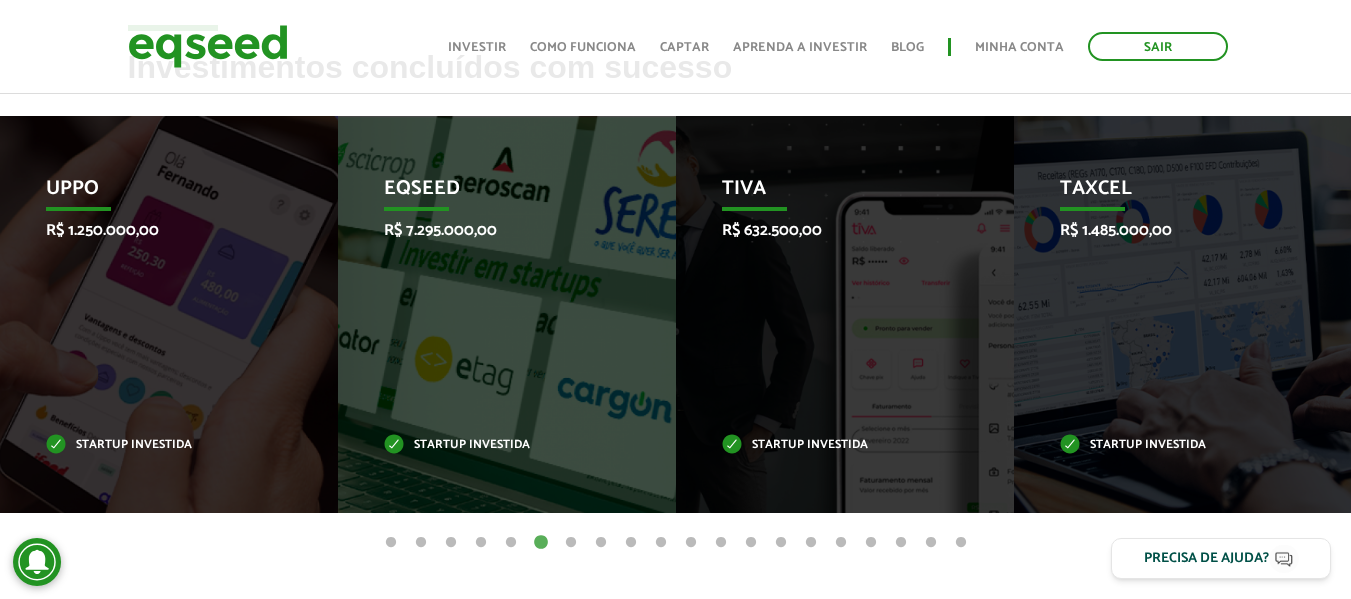 click on "8" at bounding box center [601, 543] 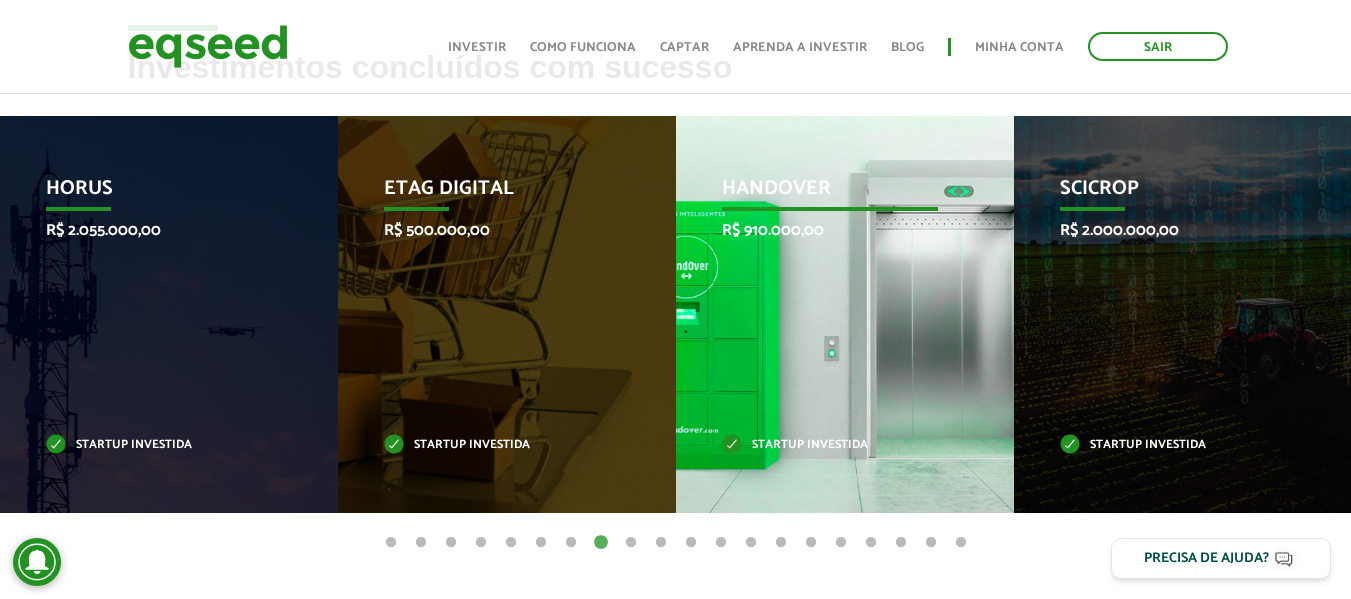 click on "HandOver
R$ 910.000,00
Startup investida" at bounding box center [830, 314] 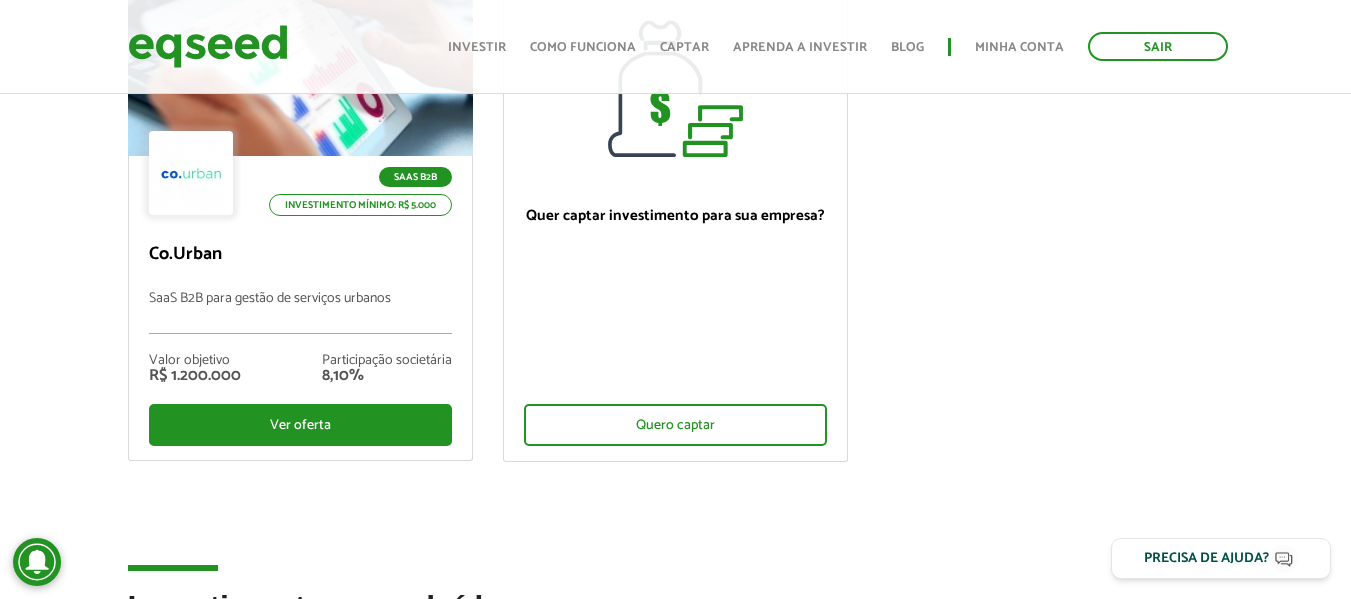 scroll, scrollTop: 231, scrollLeft: 0, axis: vertical 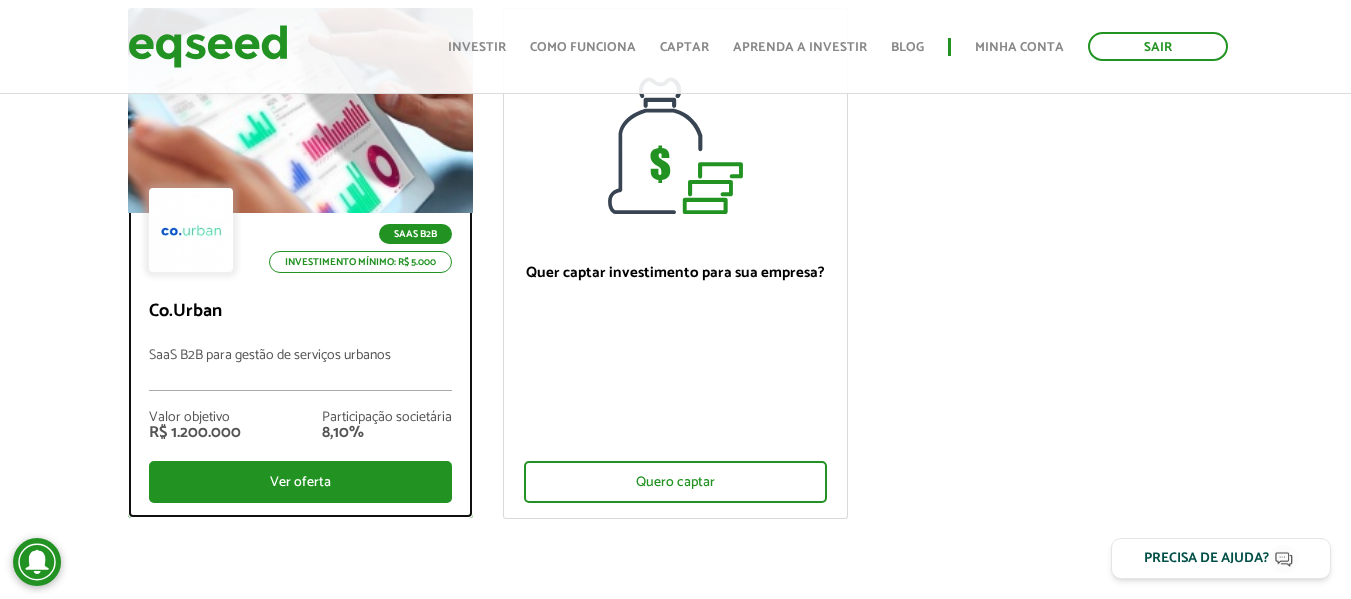 click on "Co.Urban" at bounding box center [300, 312] 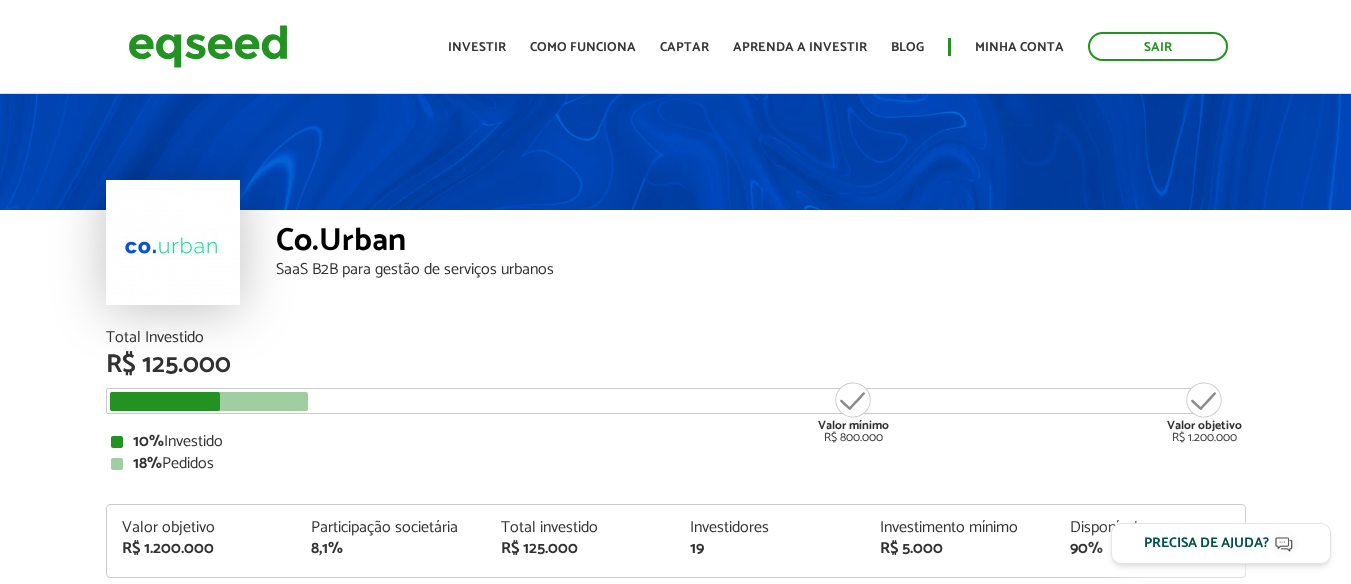 scroll, scrollTop: 0, scrollLeft: 0, axis: both 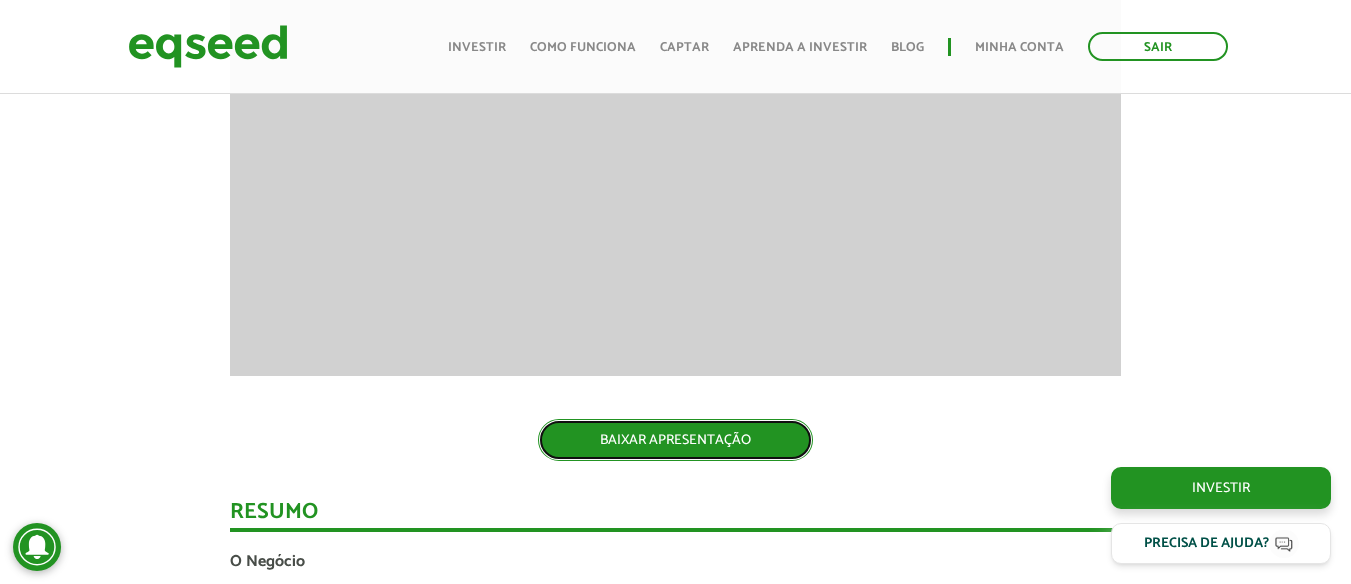 click on "BAIXAR APRESENTAÇÃO" at bounding box center (675, 440) 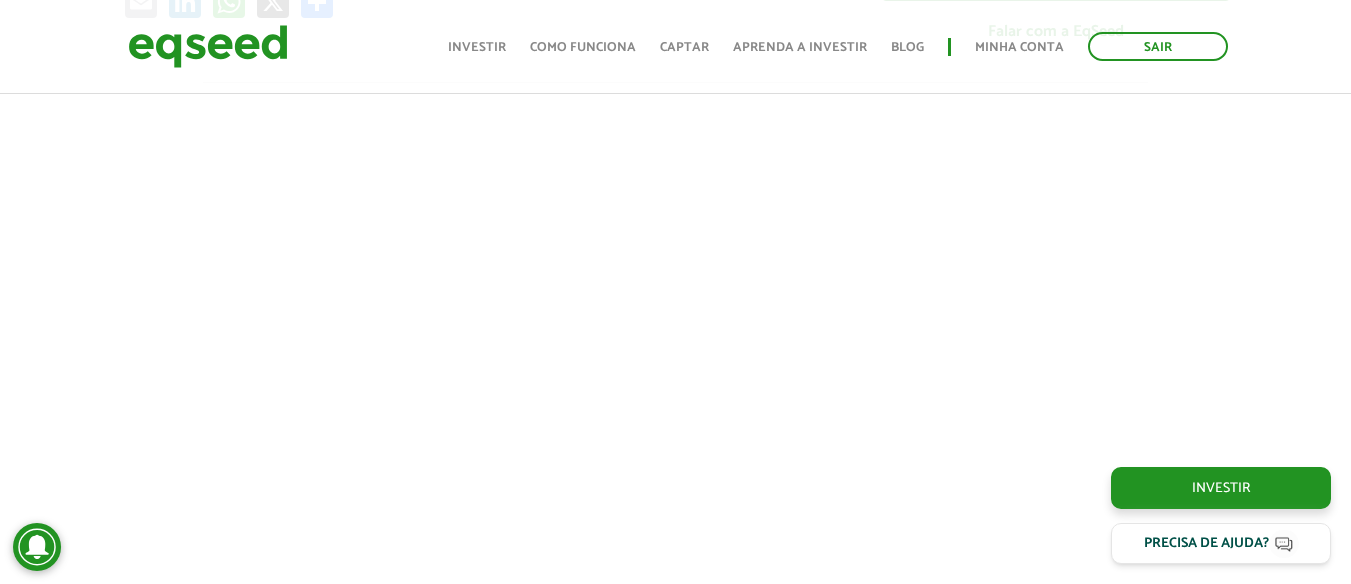 scroll, scrollTop: 0, scrollLeft: 0, axis: both 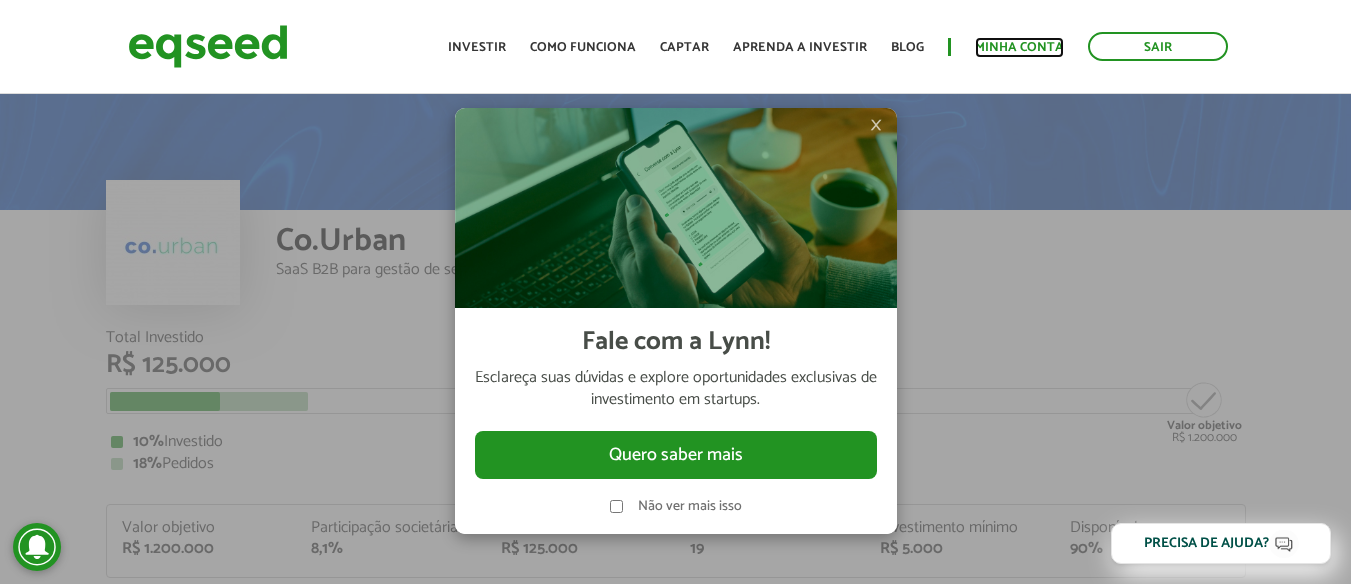 click on "Minha conta" at bounding box center (1019, 47) 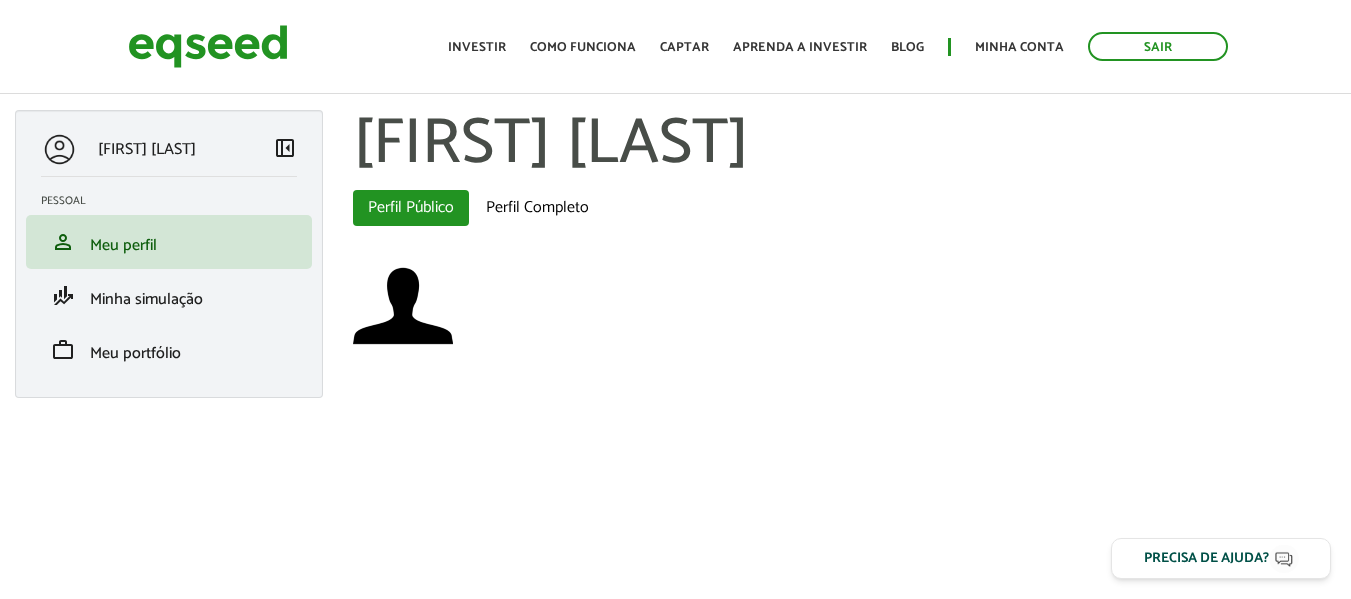 scroll, scrollTop: 0, scrollLeft: 0, axis: both 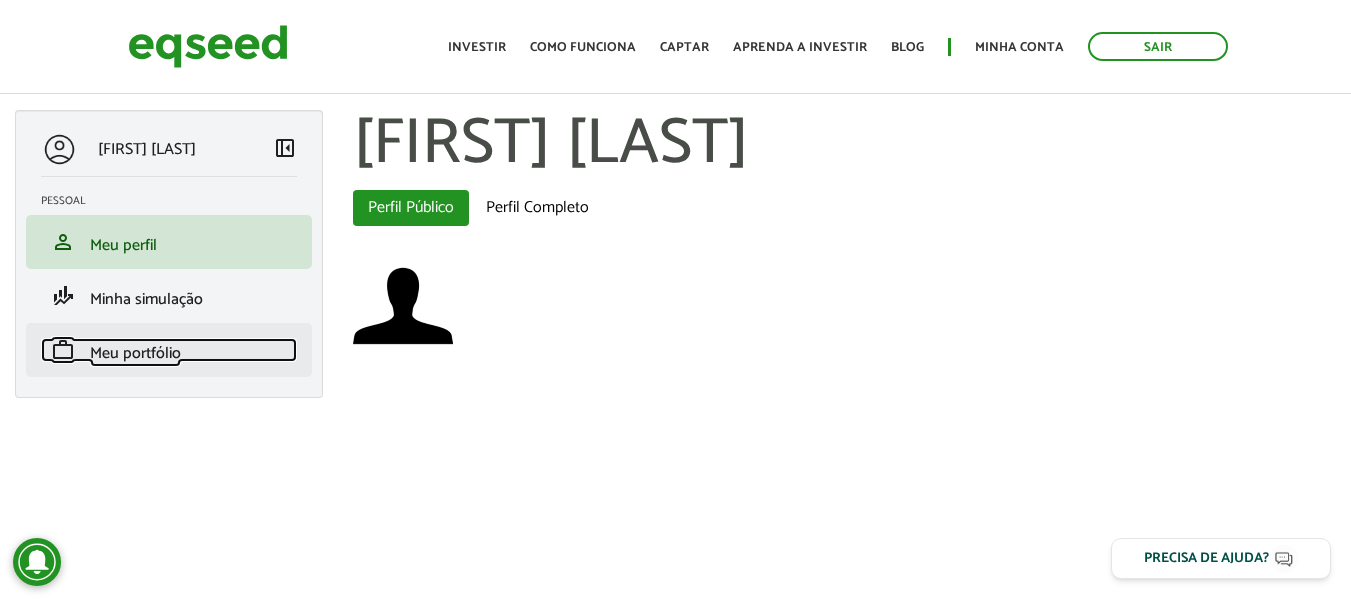 click on "work Meu portfólio" at bounding box center (169, 350) 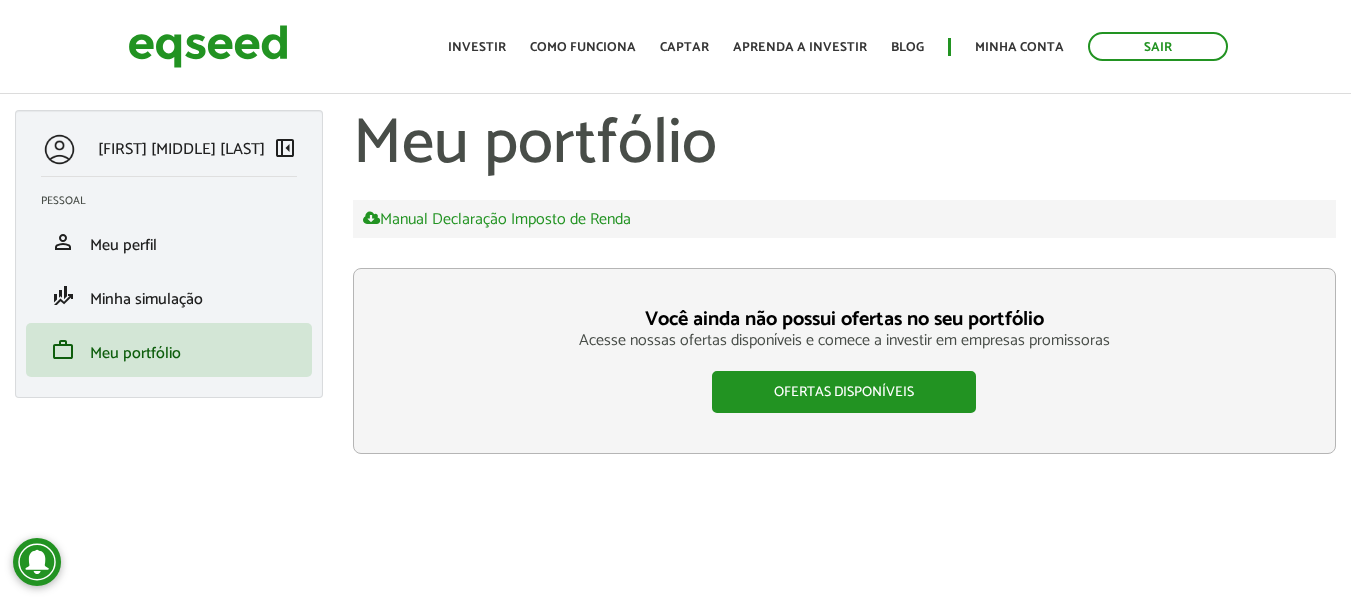 scroll, scrollTop: 0, scrollLeft: 0, axis: both 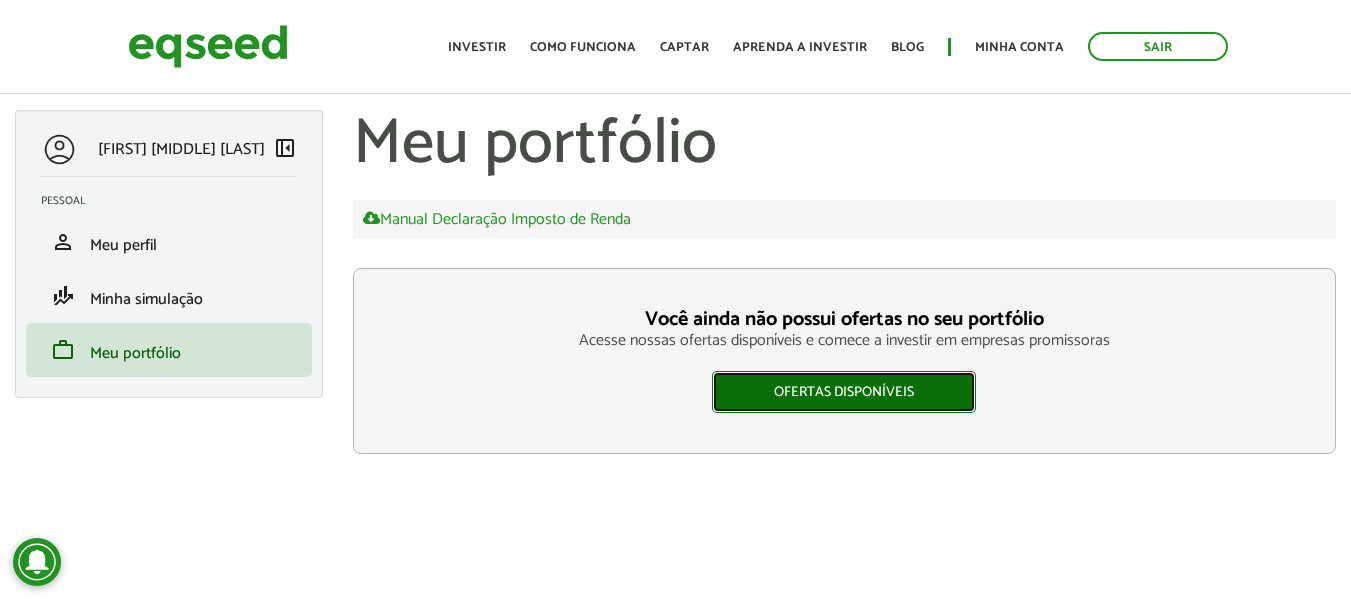click on "Ofertas disponíveis" at bounding box center [844, 392] 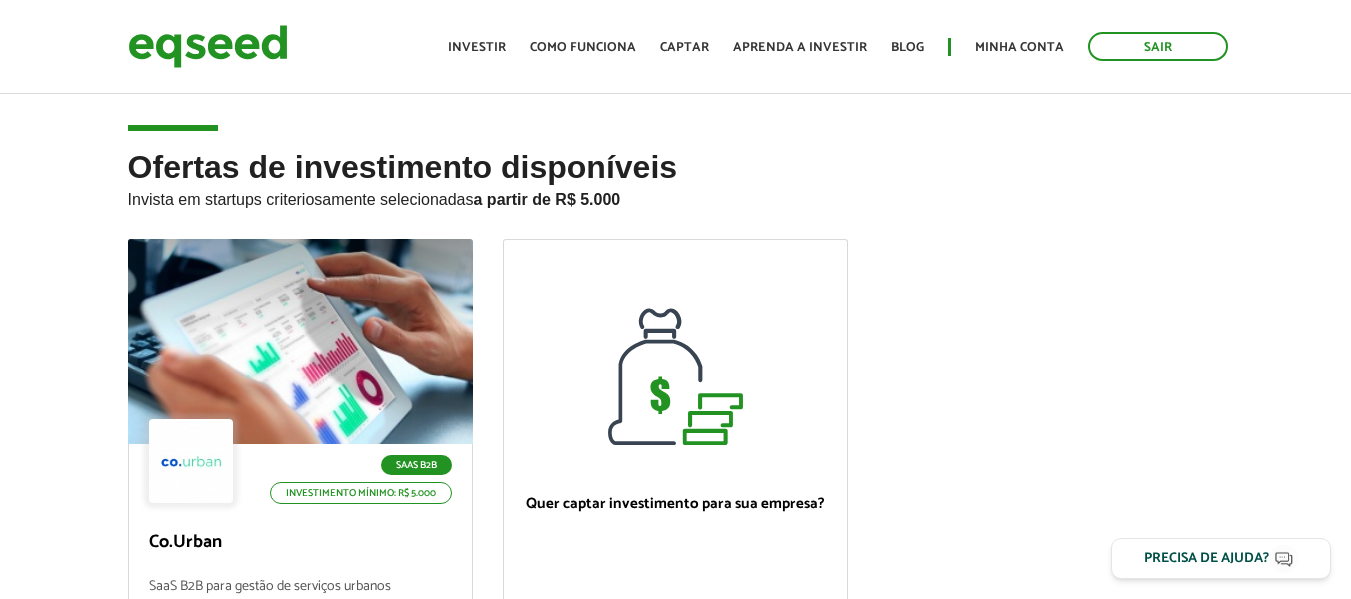 scroll, scrollTop: 0, scrollLeft: 0, axis: both 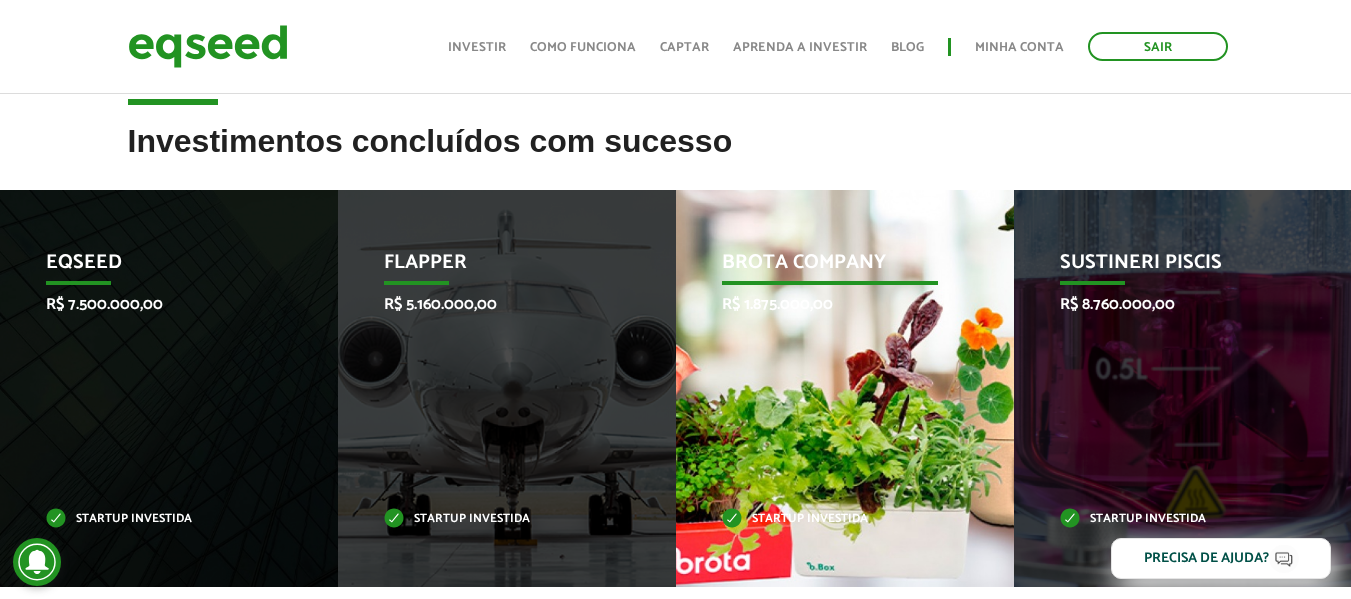 click on "Brota Company
R$ 1.875.000,00
Startup investida" at bounding box center [830, 388] 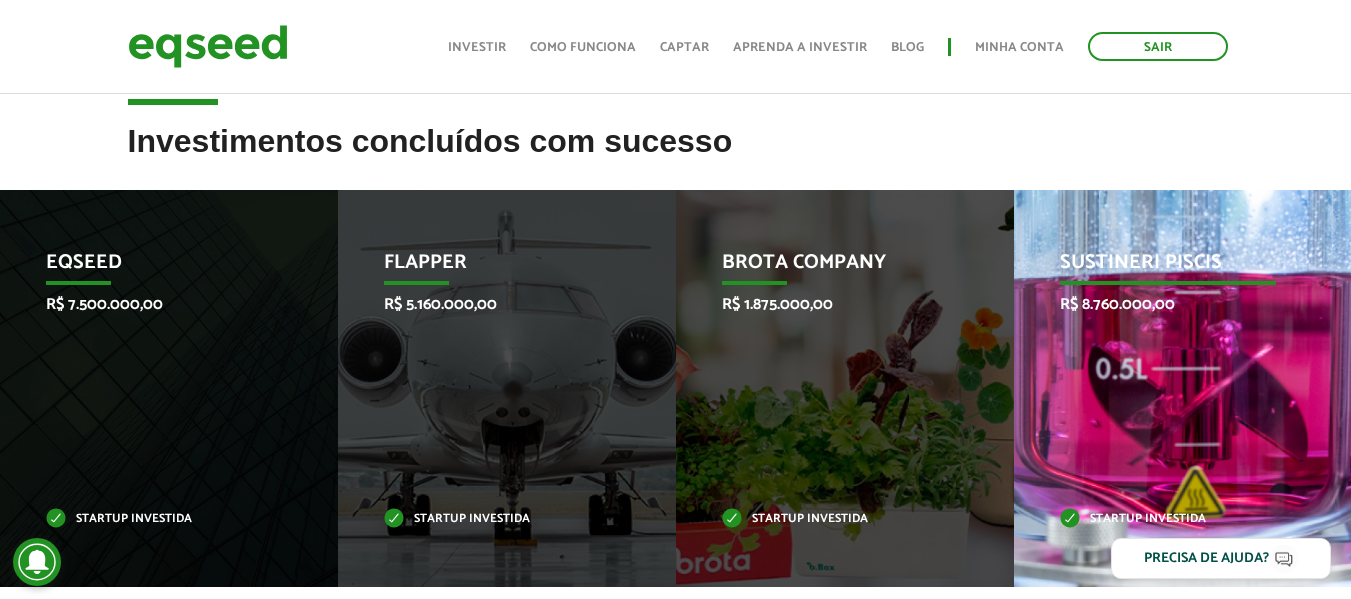 click on "Sustineri Piscis
R$ 8.760.000,00
Startup investida" at bounding box center (1168, 388) 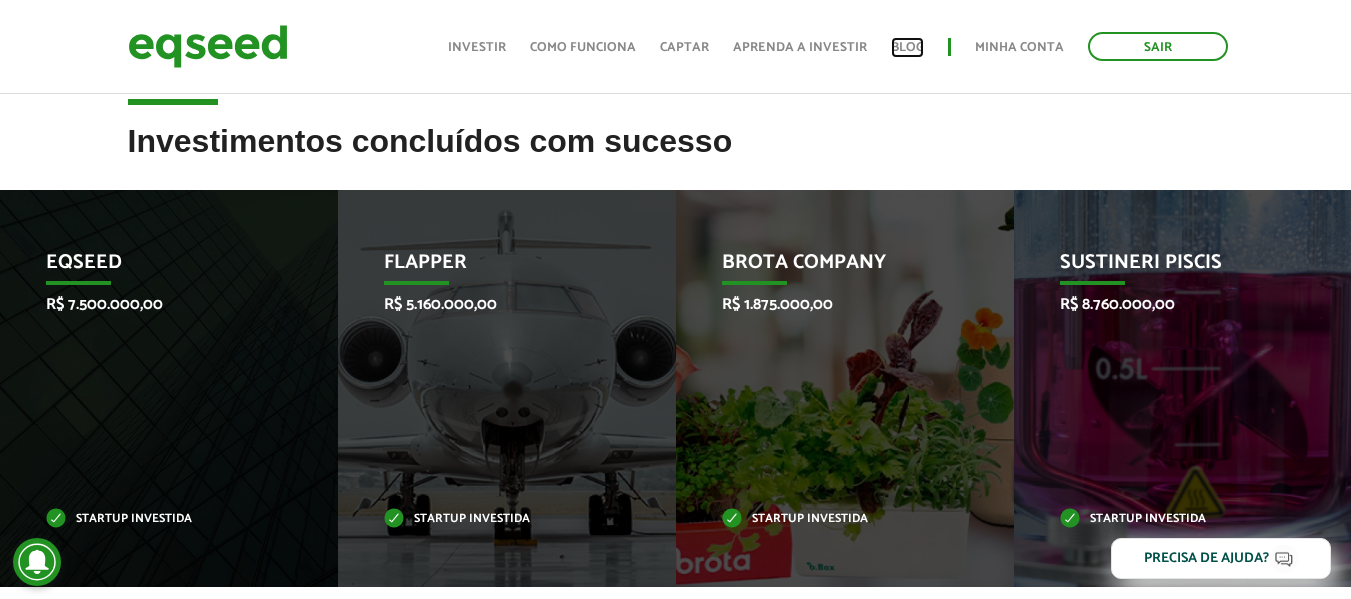 click on "Blog" at bounding box center (907, 47) 